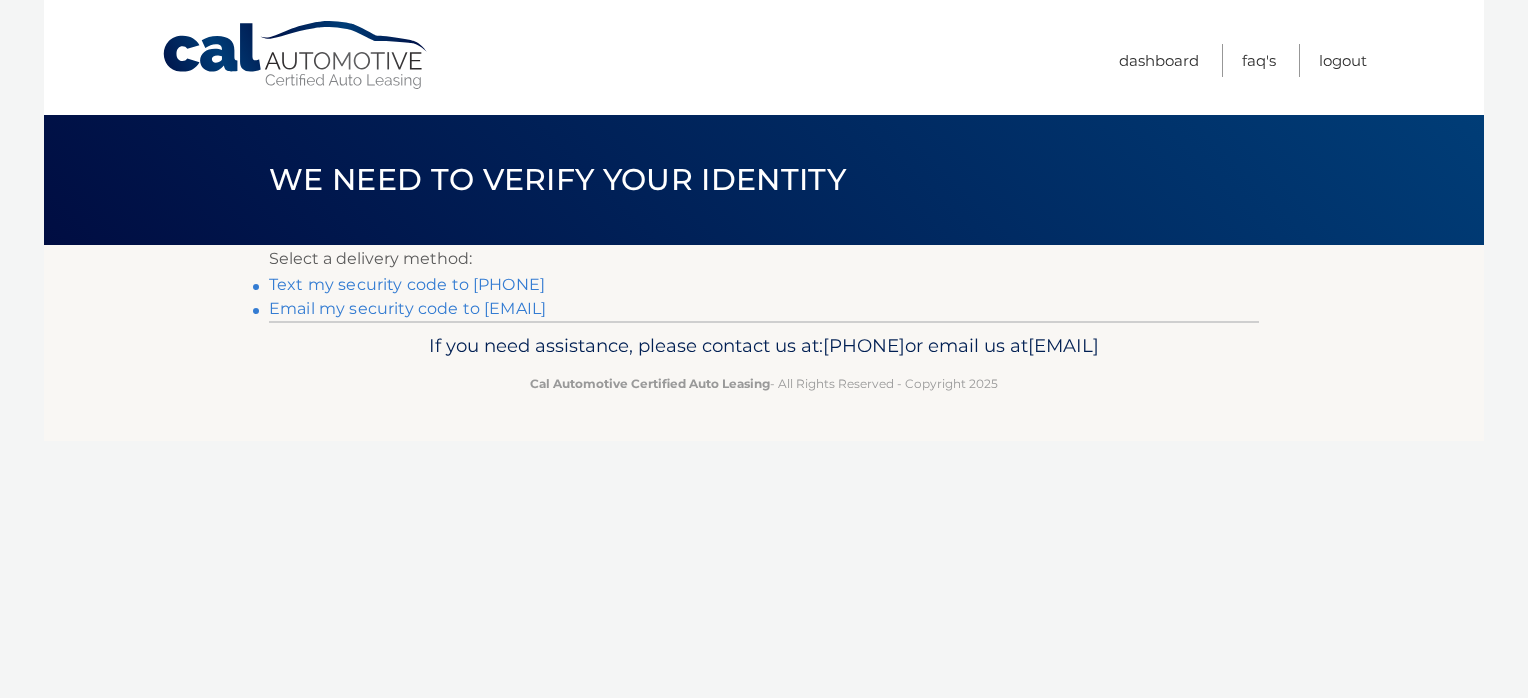 scroll, scrollTop: 0, scrollLeft: 0, axis: both 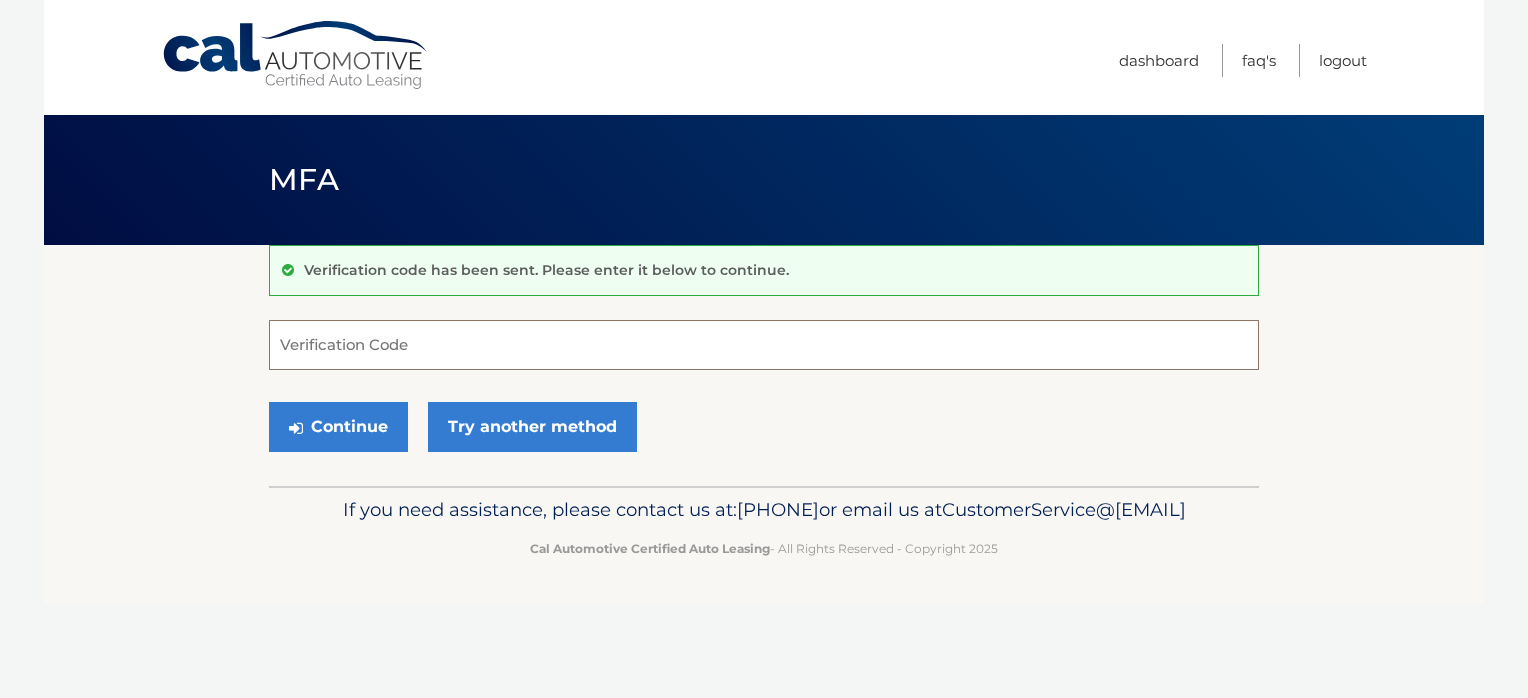 click on "Verification Code" at bounding box center (764, 345) 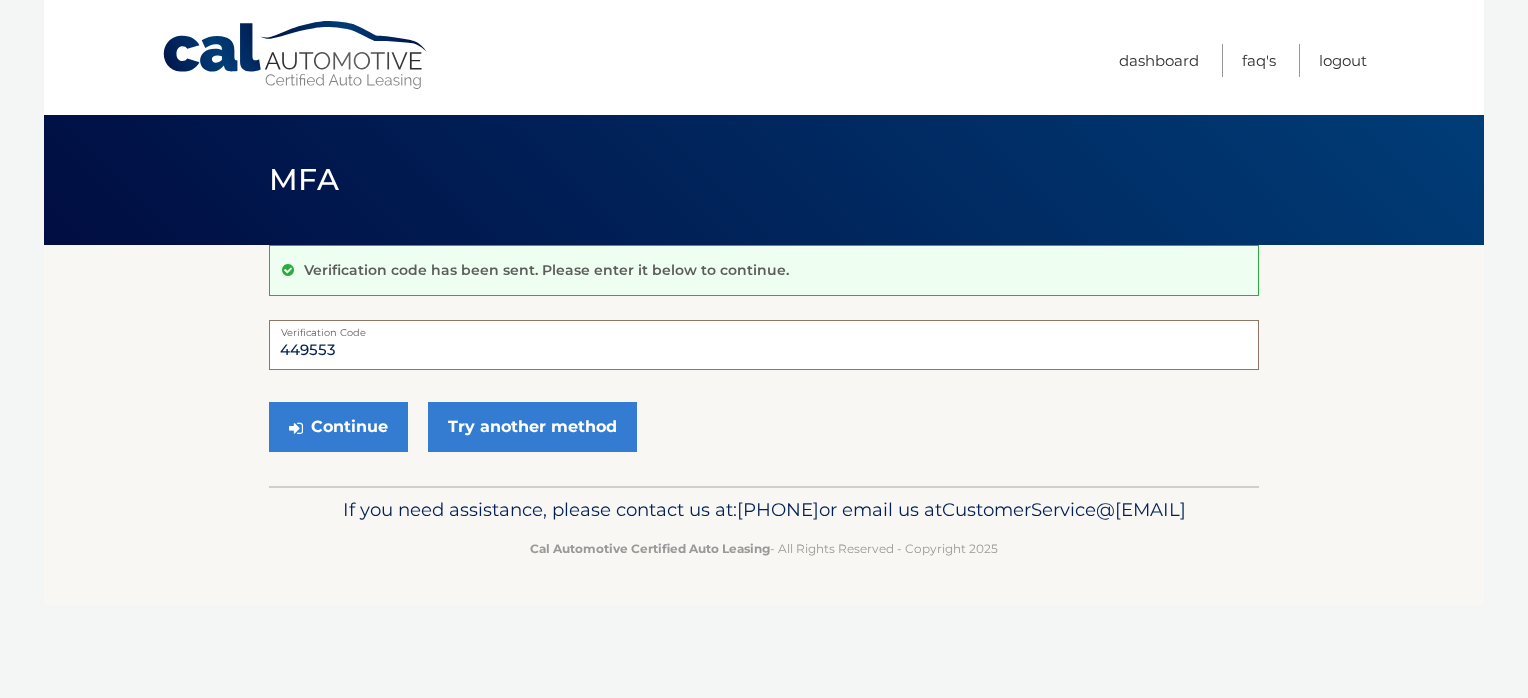 type on "449553" 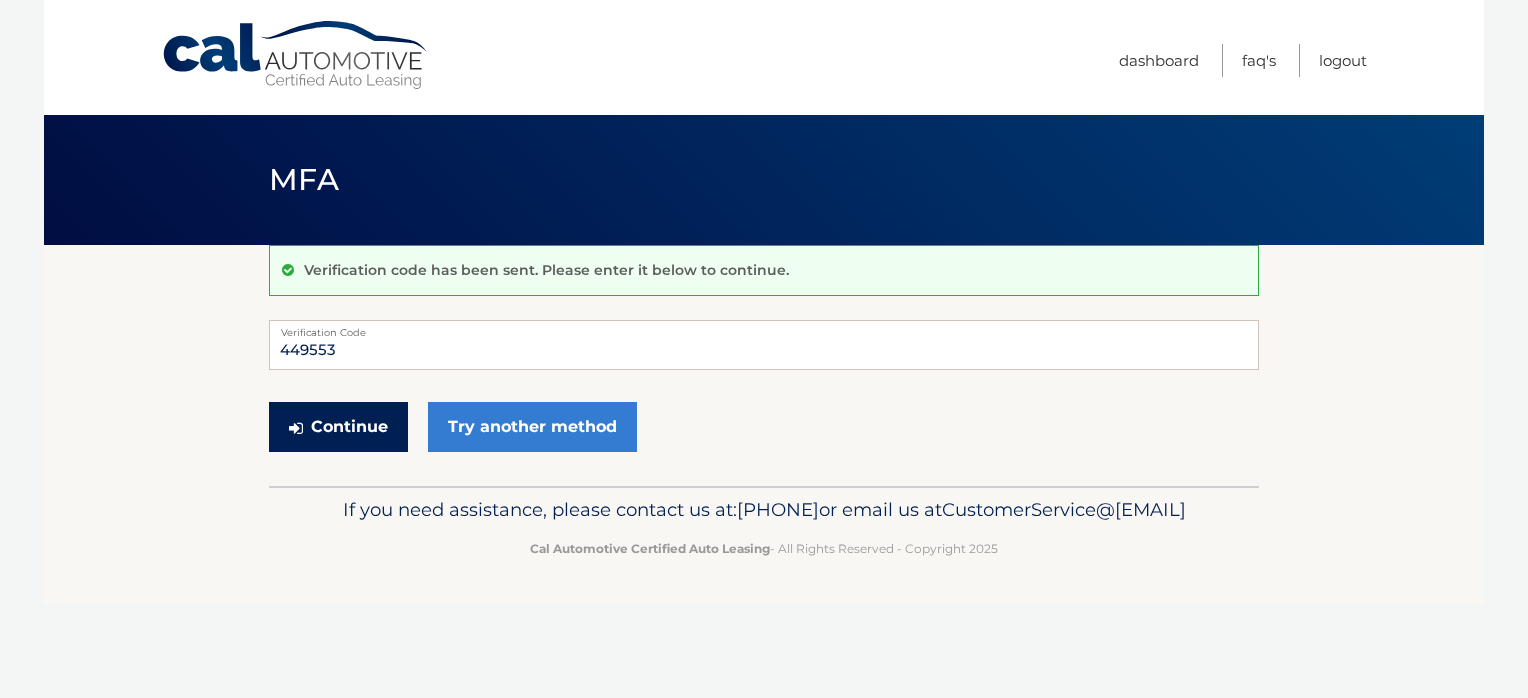 click on "Continue" at bounding box center (338, 427) 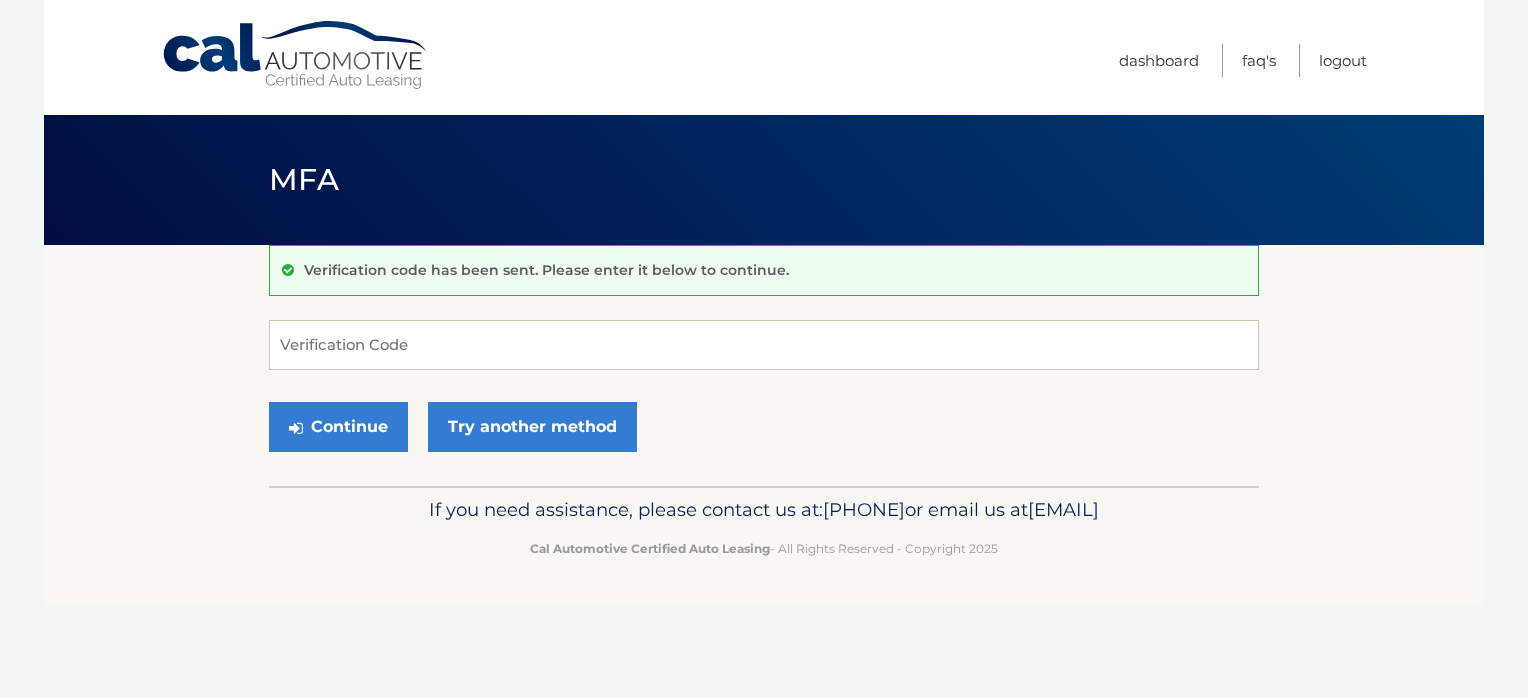 scroll, scrollTop: 0, scrollLeft: 0, axis: both 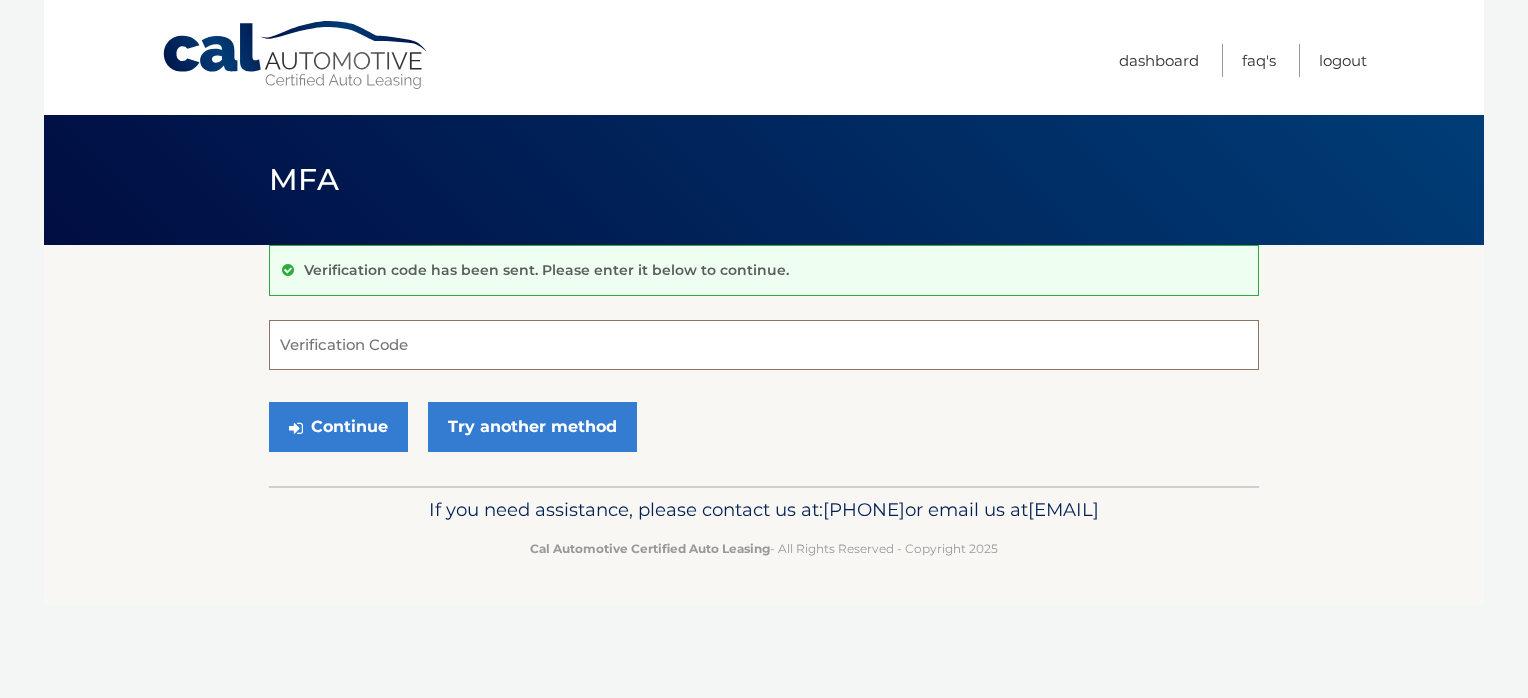 click on "Verification Code" at bounding box center (764, 345) 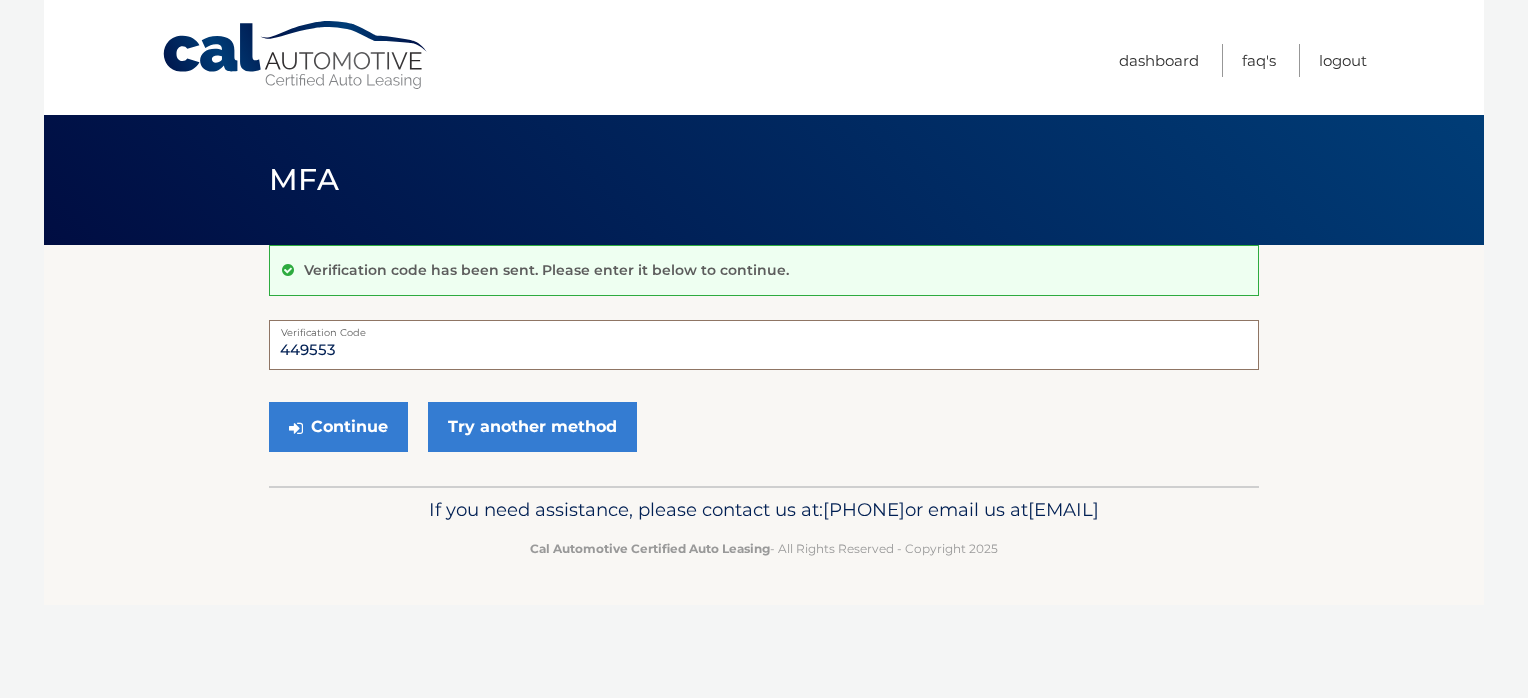 type on "449553" 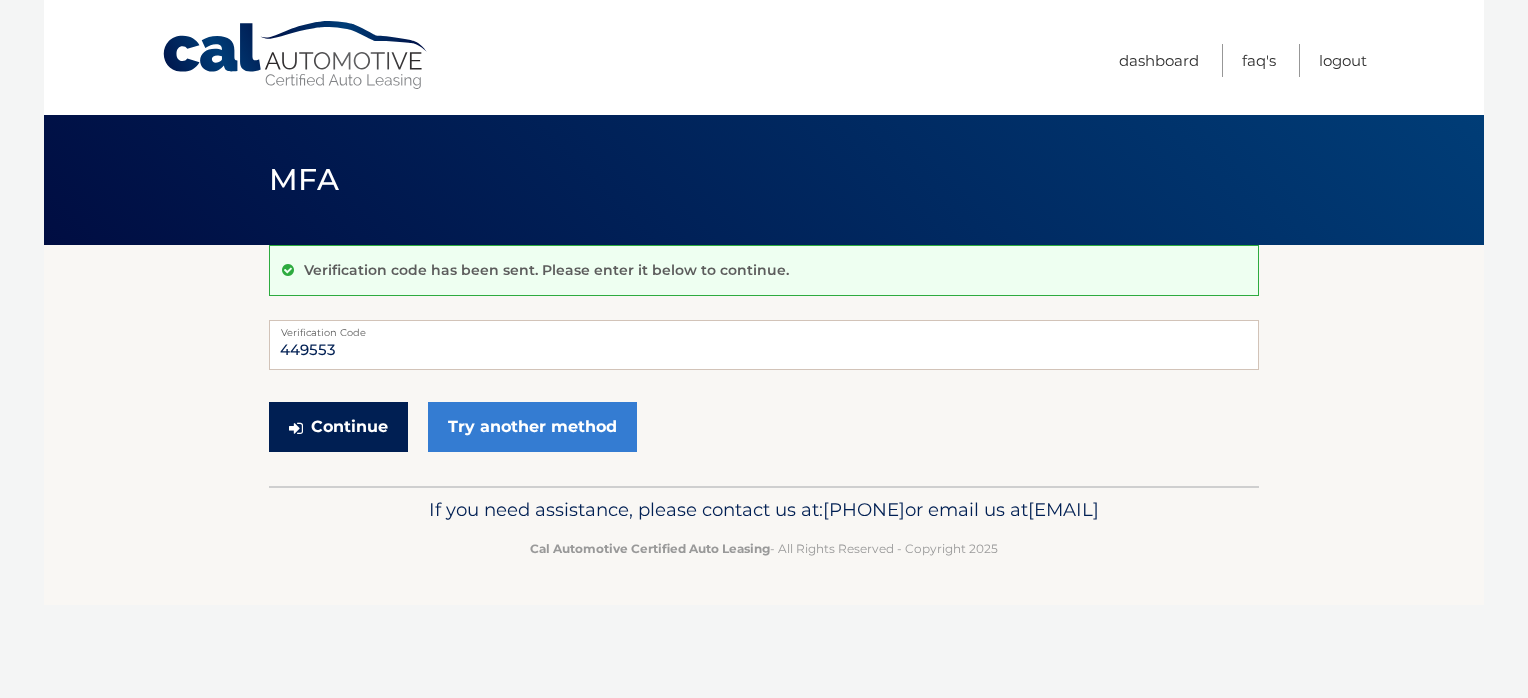 click on "Continue" at bounding box center (338, 427) 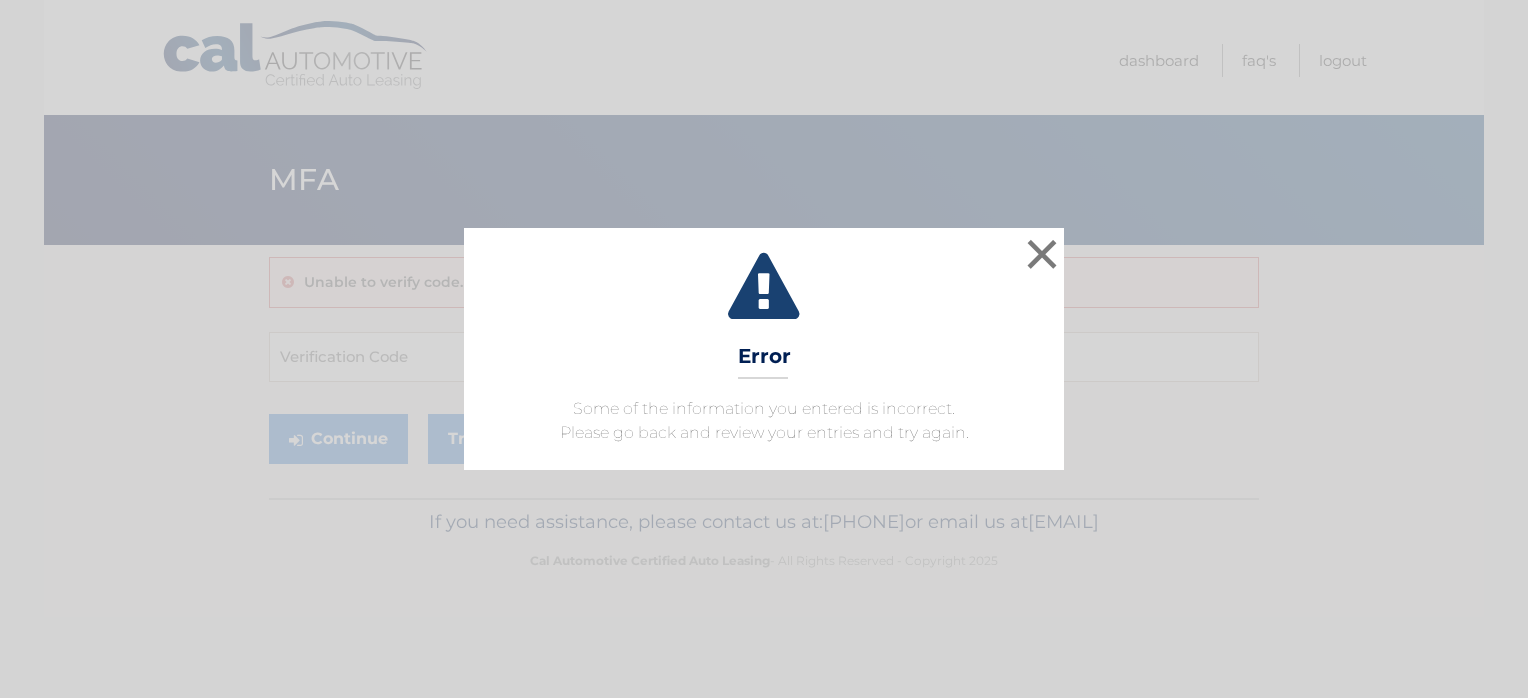 scroll, scrollTop: 0, scrollLeft: 0, axis: both 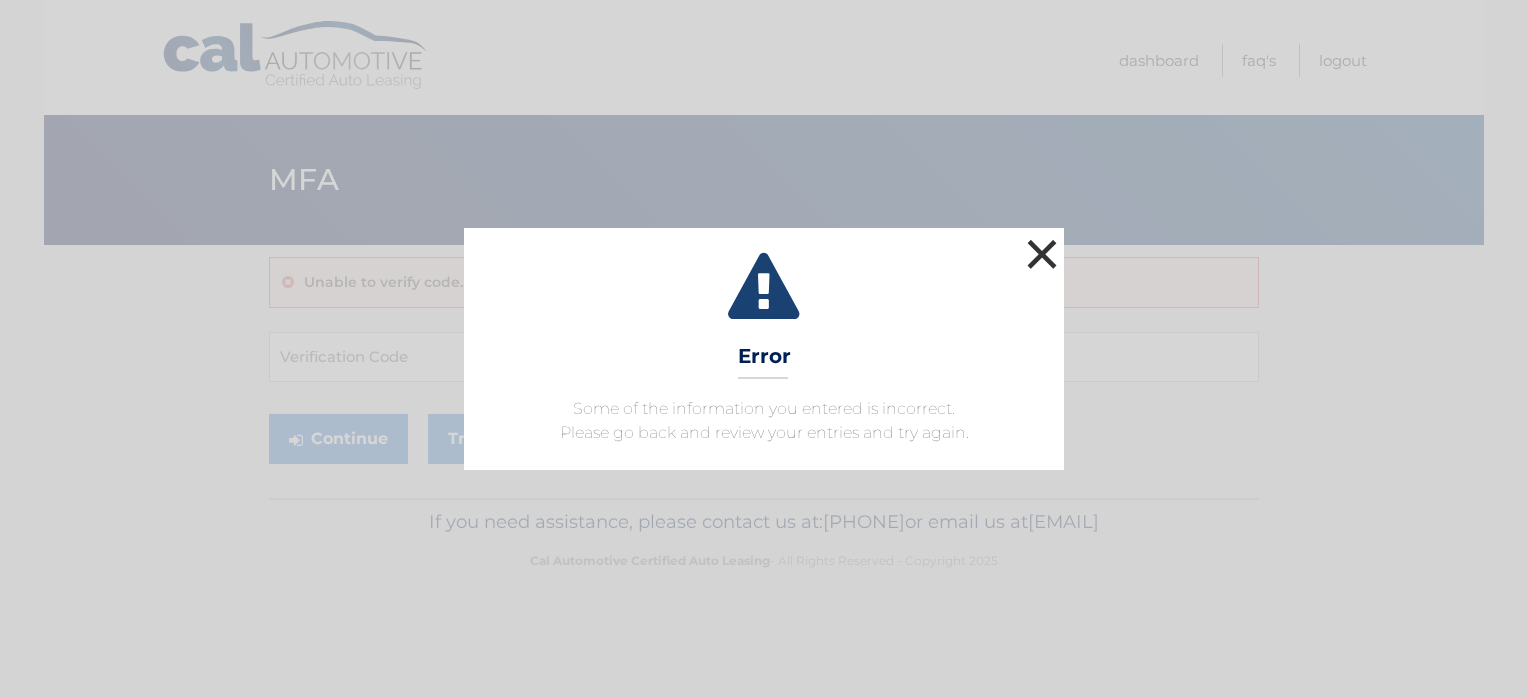 click on "×" at bounding box center (1042, 254) 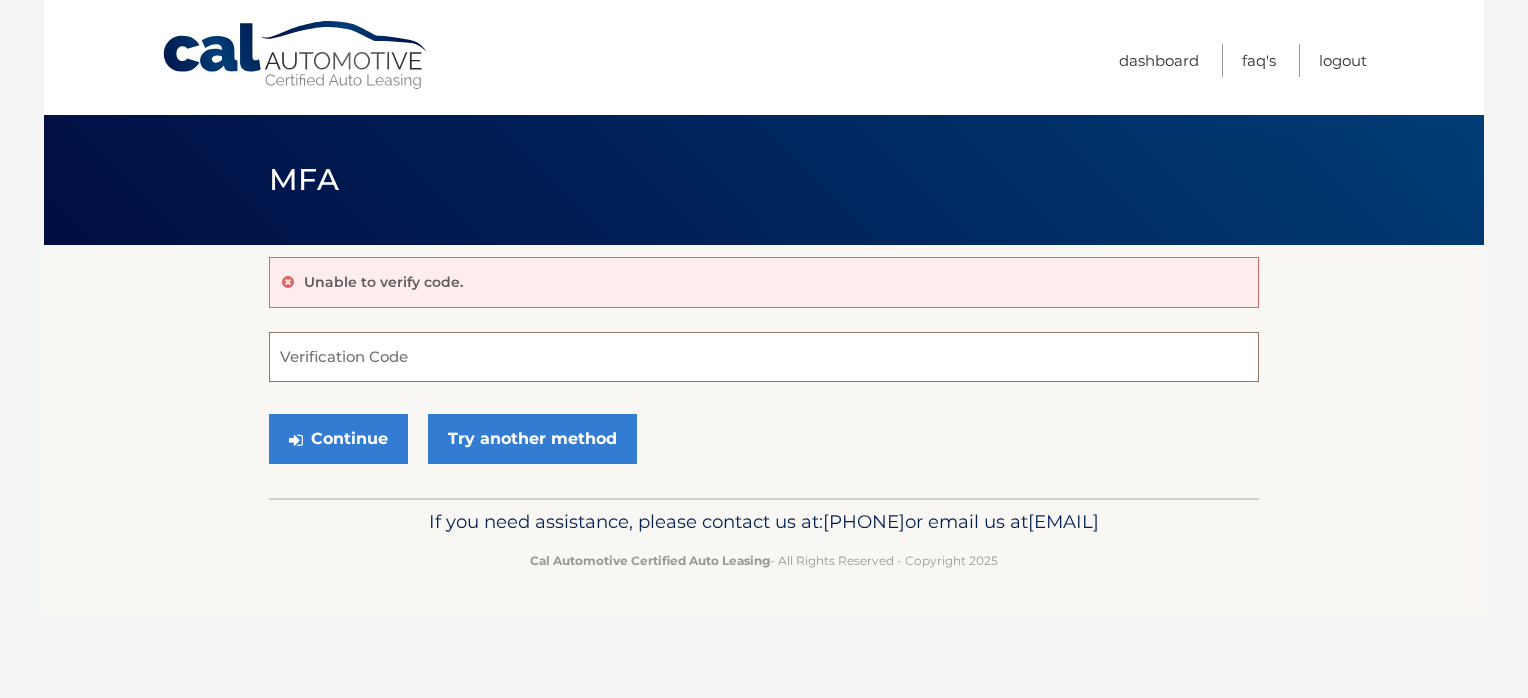 click on "Verification Code" at bounding box center [764, 357] 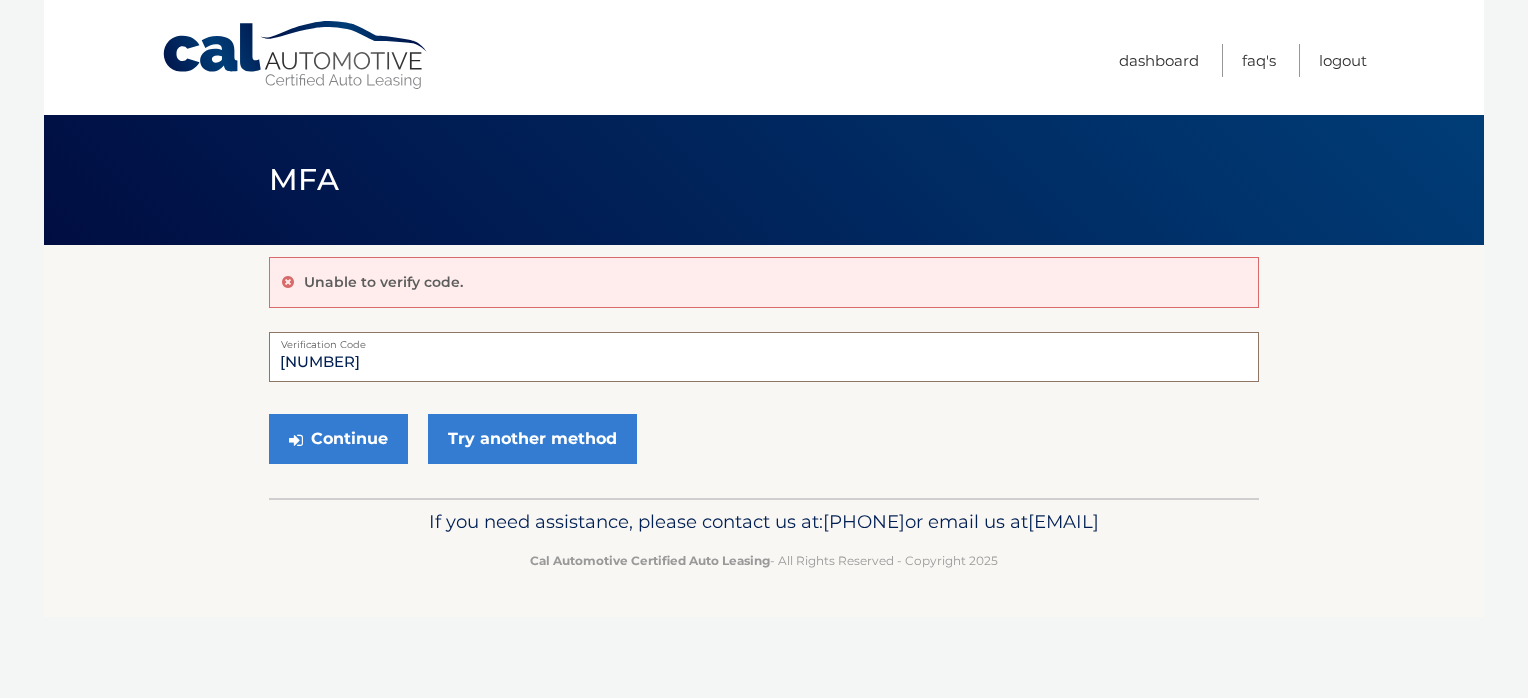 type on "449553" 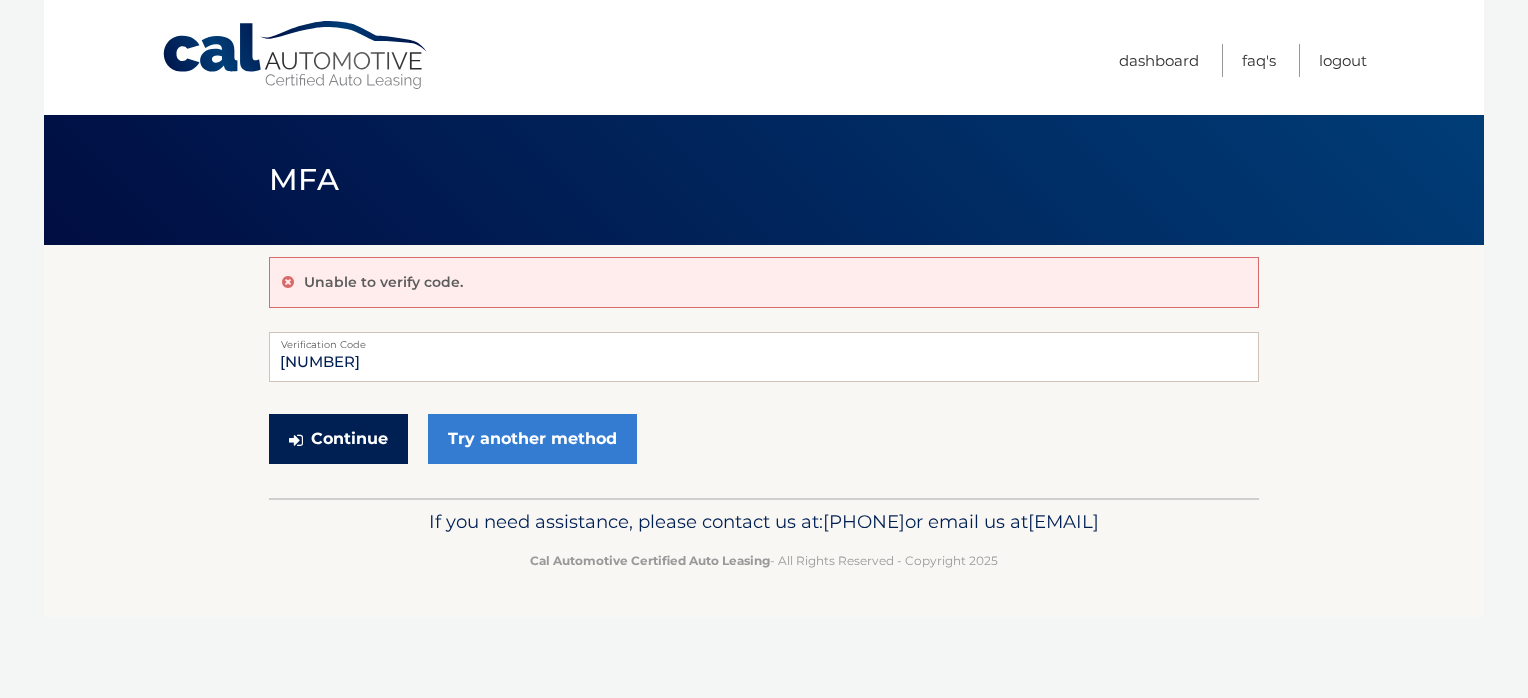 click on "Continue" at bounding box center [338, 439] 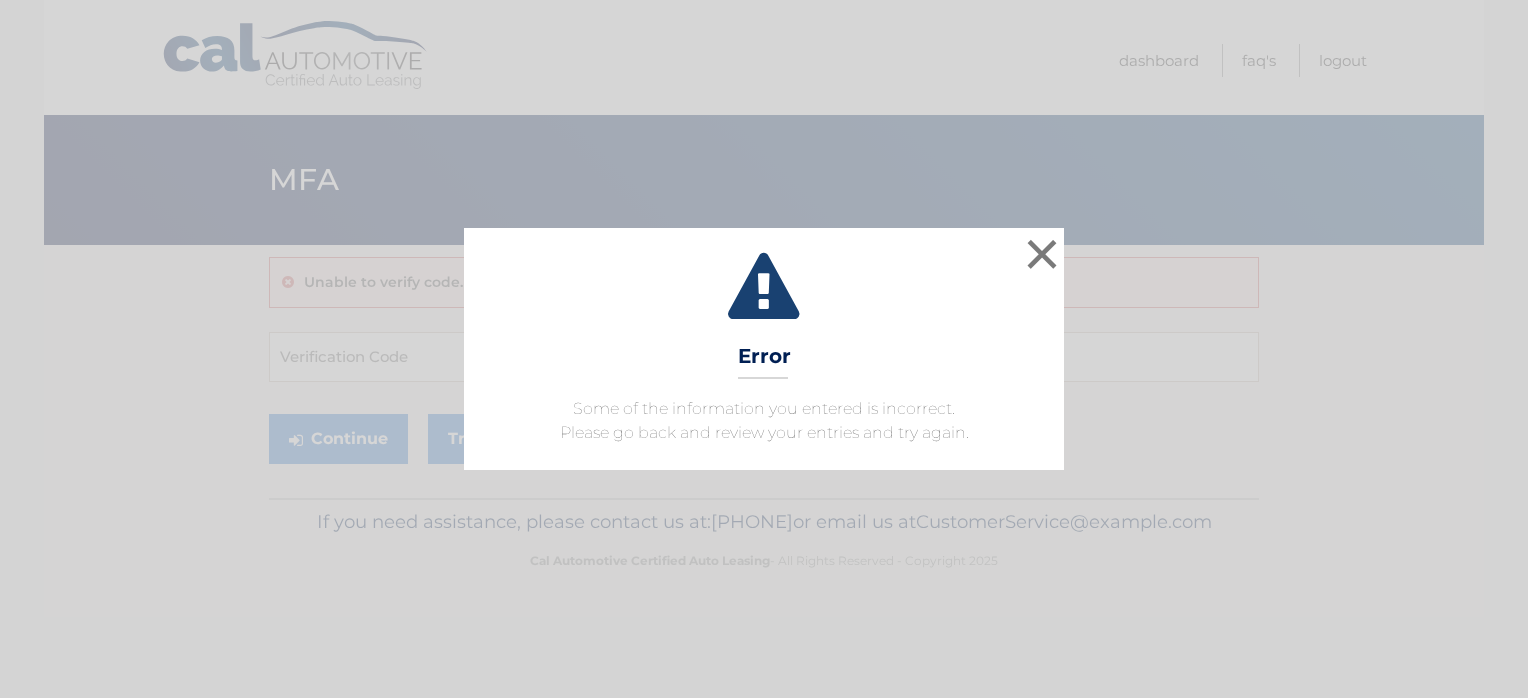 scroll, scrollTop: 0, scrollLeft: 0, axis: both 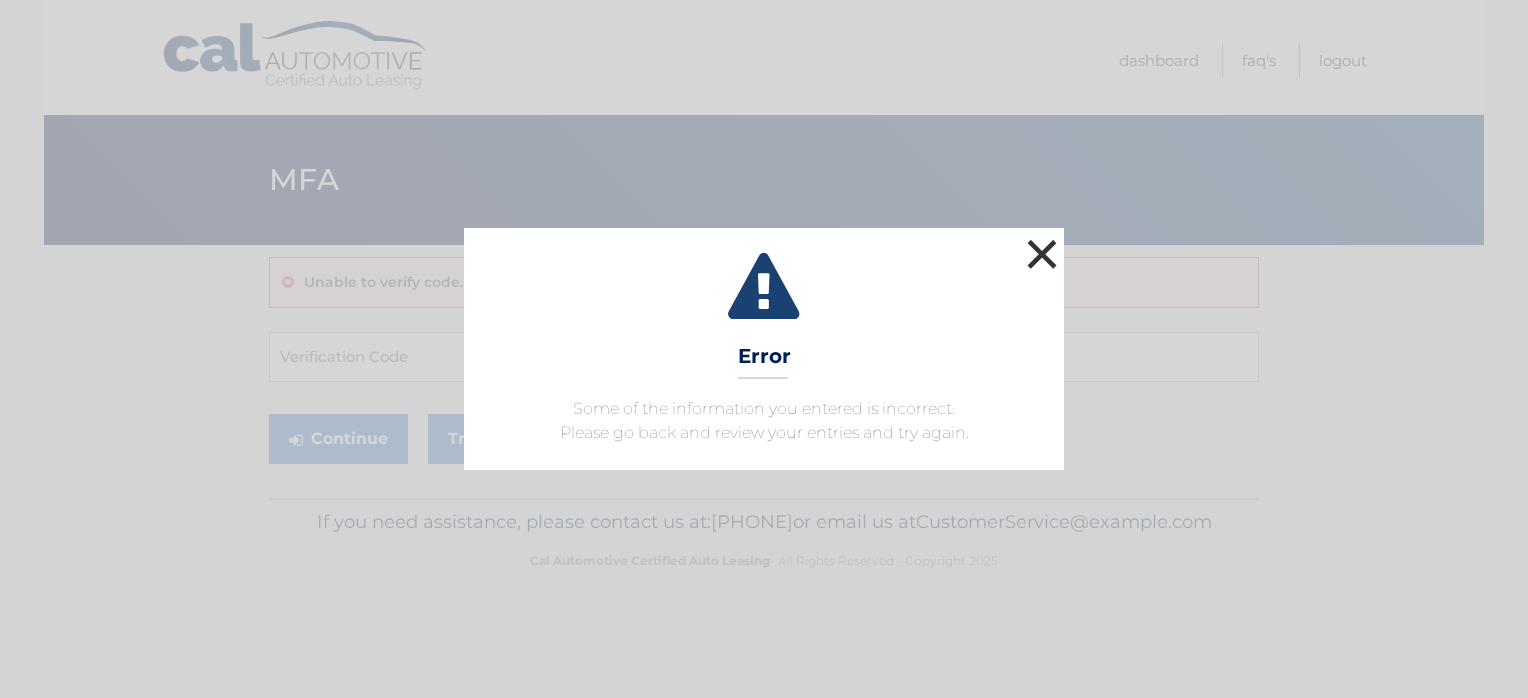click on "×" at bounding box center [1042, 254] 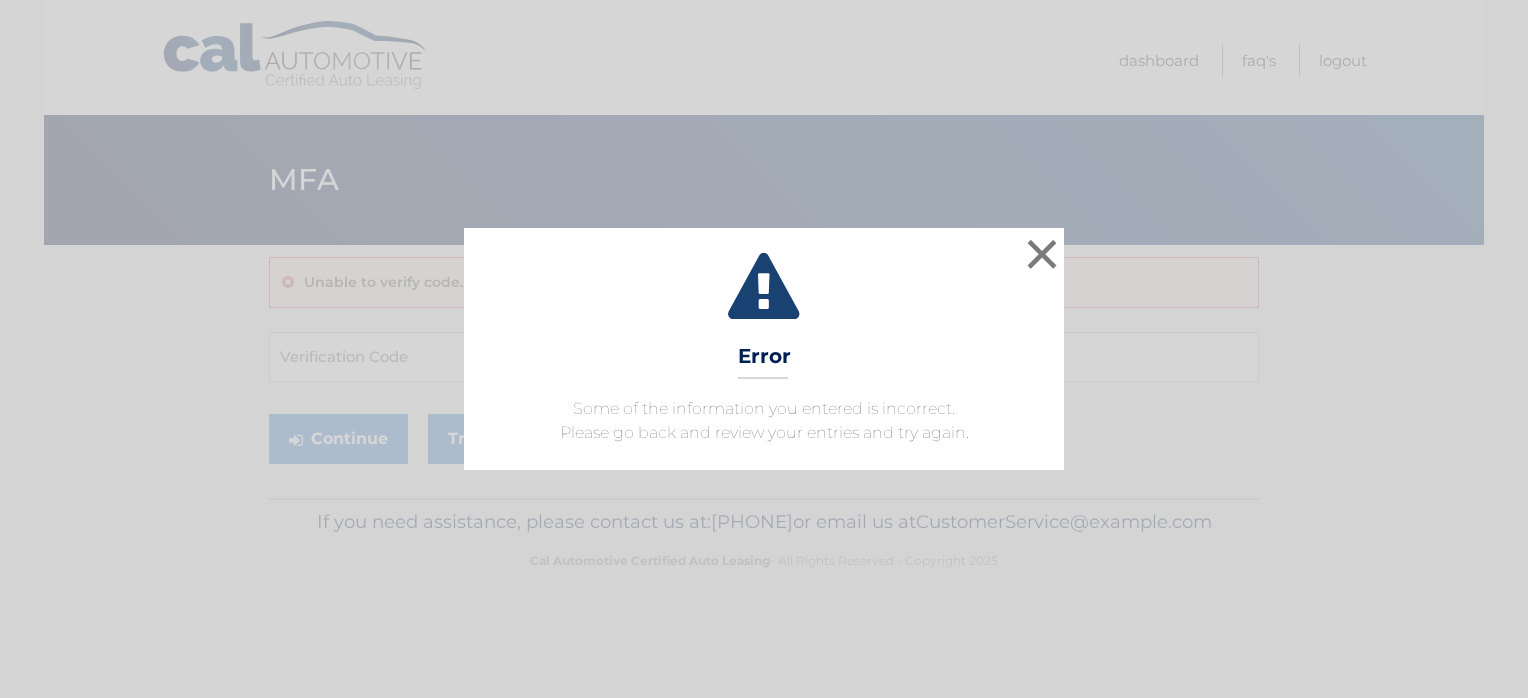 scroll, scrollTop: 0, scrollLeft: 0, axis: both 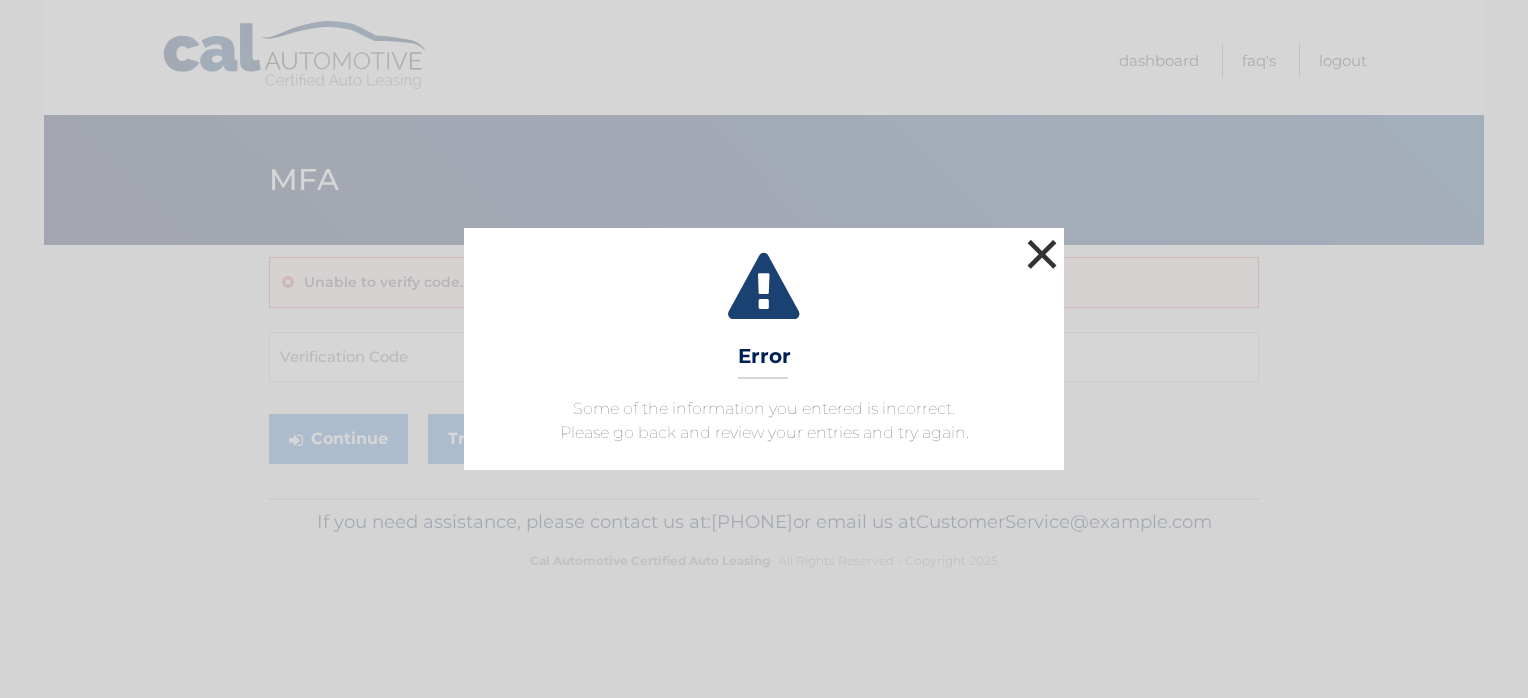 click on "×" at bounding box center [1042, 254] 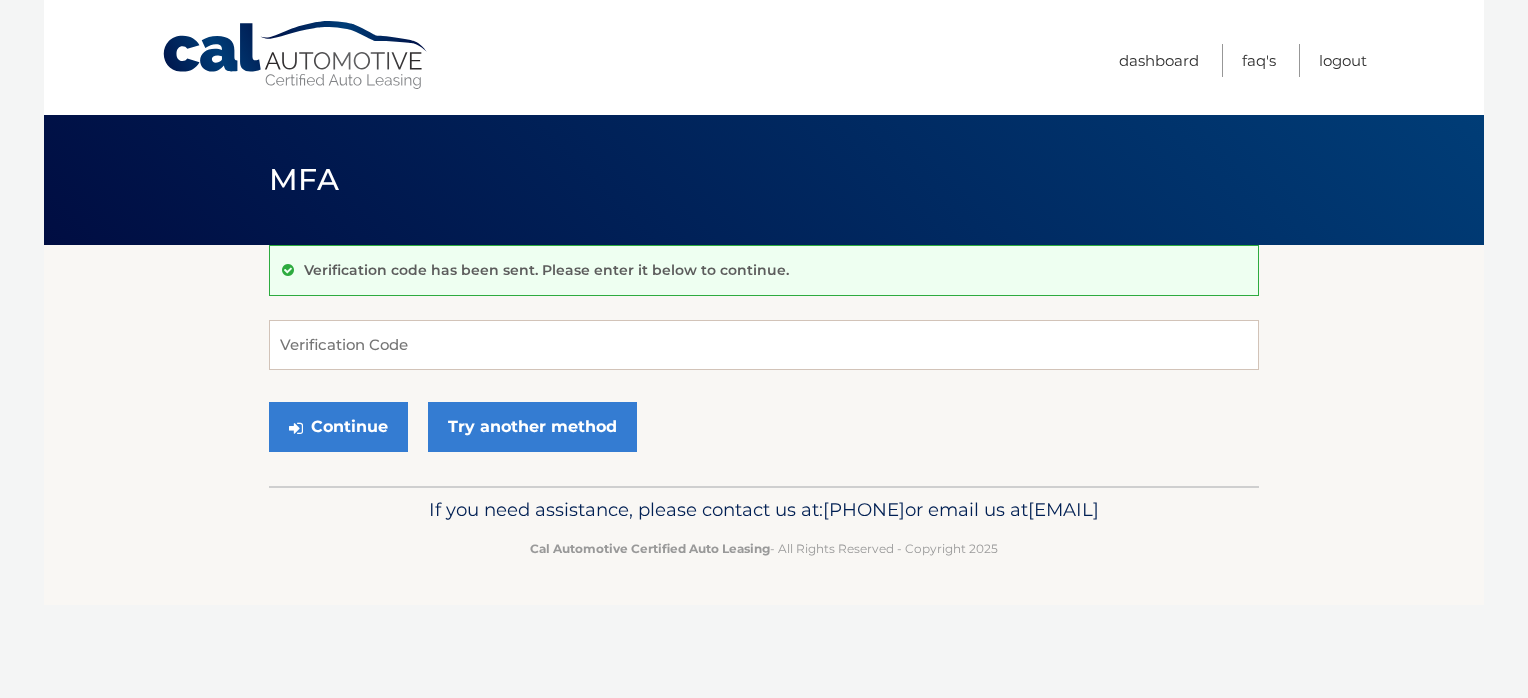 scroll, scrollTop: 0, scrollLeft: 0, axis: both 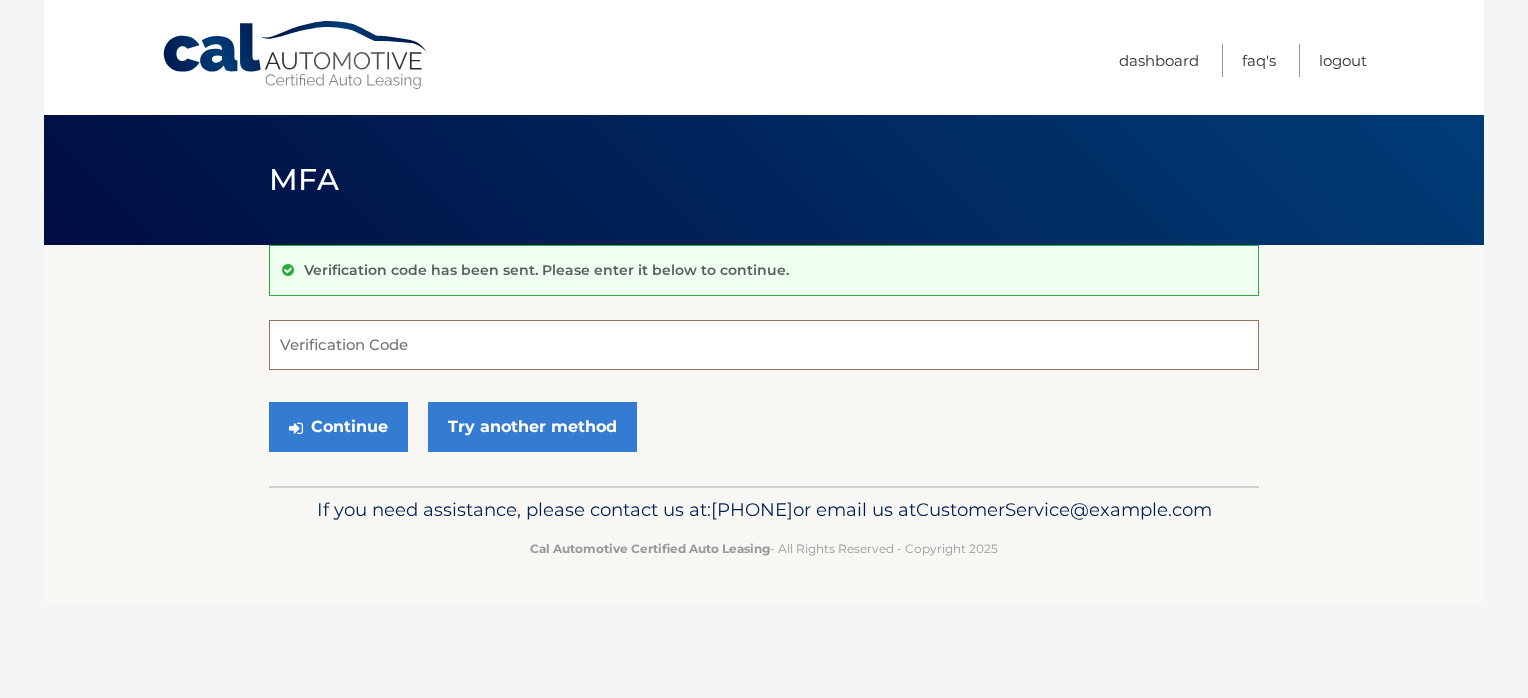 click on "Verification Code" at bounding box center [764, 345] 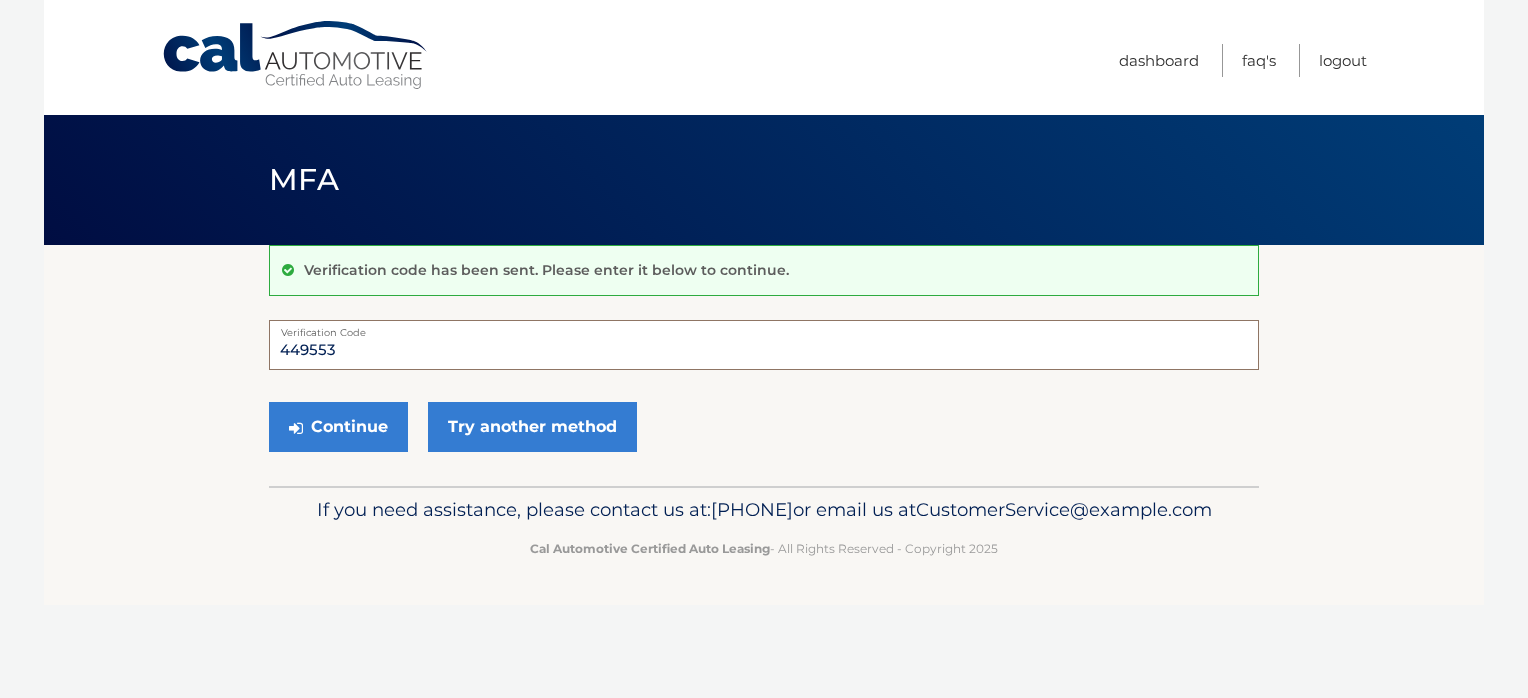 type on "449553" 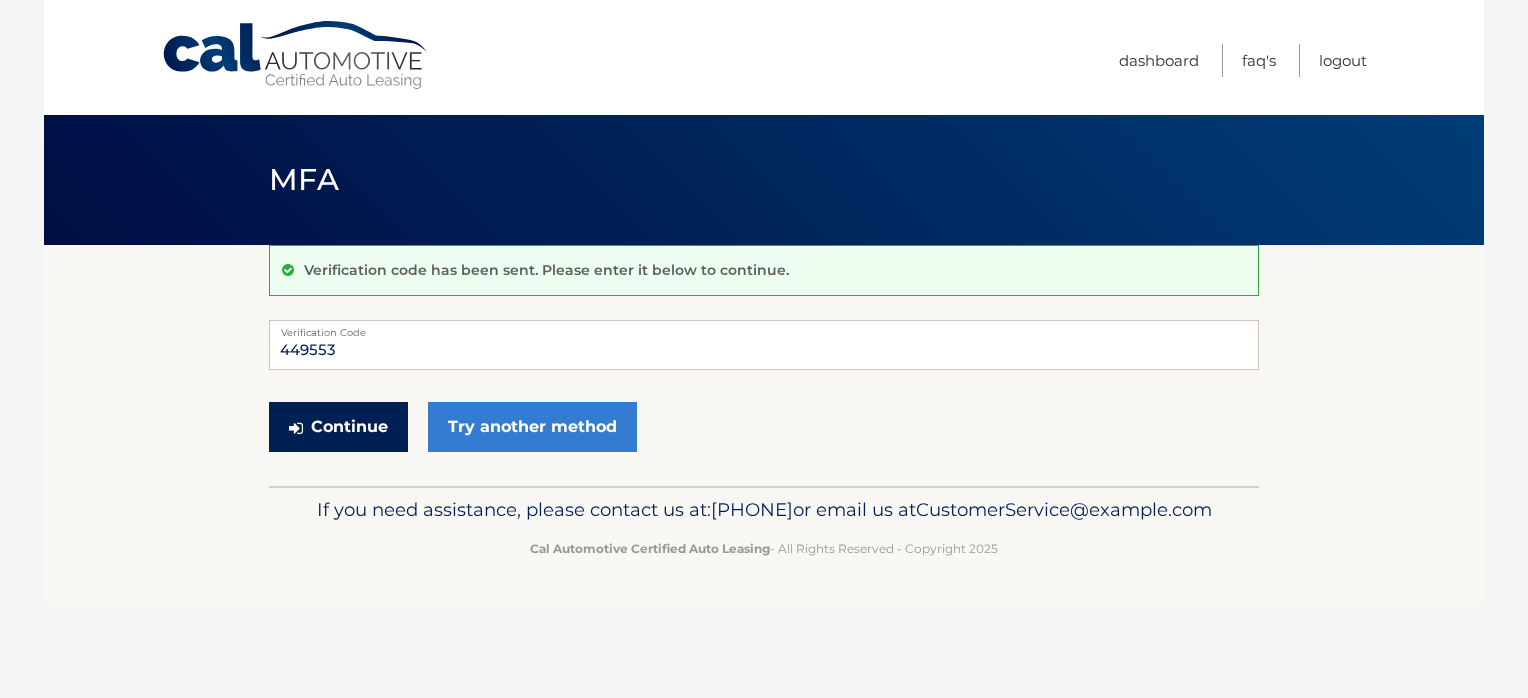 click on "Continue" at bounding box center [338, 427] 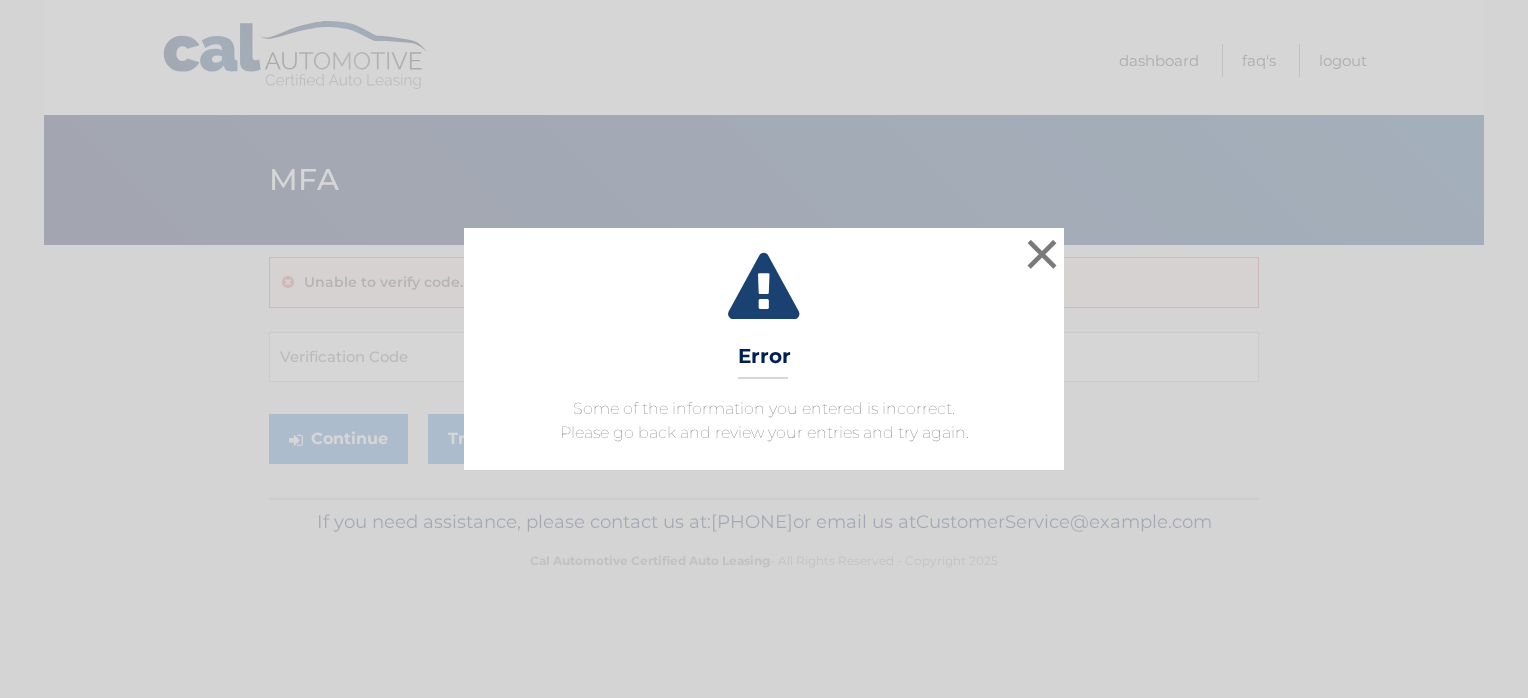 scroll, scrollTop: 0, scrollLeft: 0, axis: both 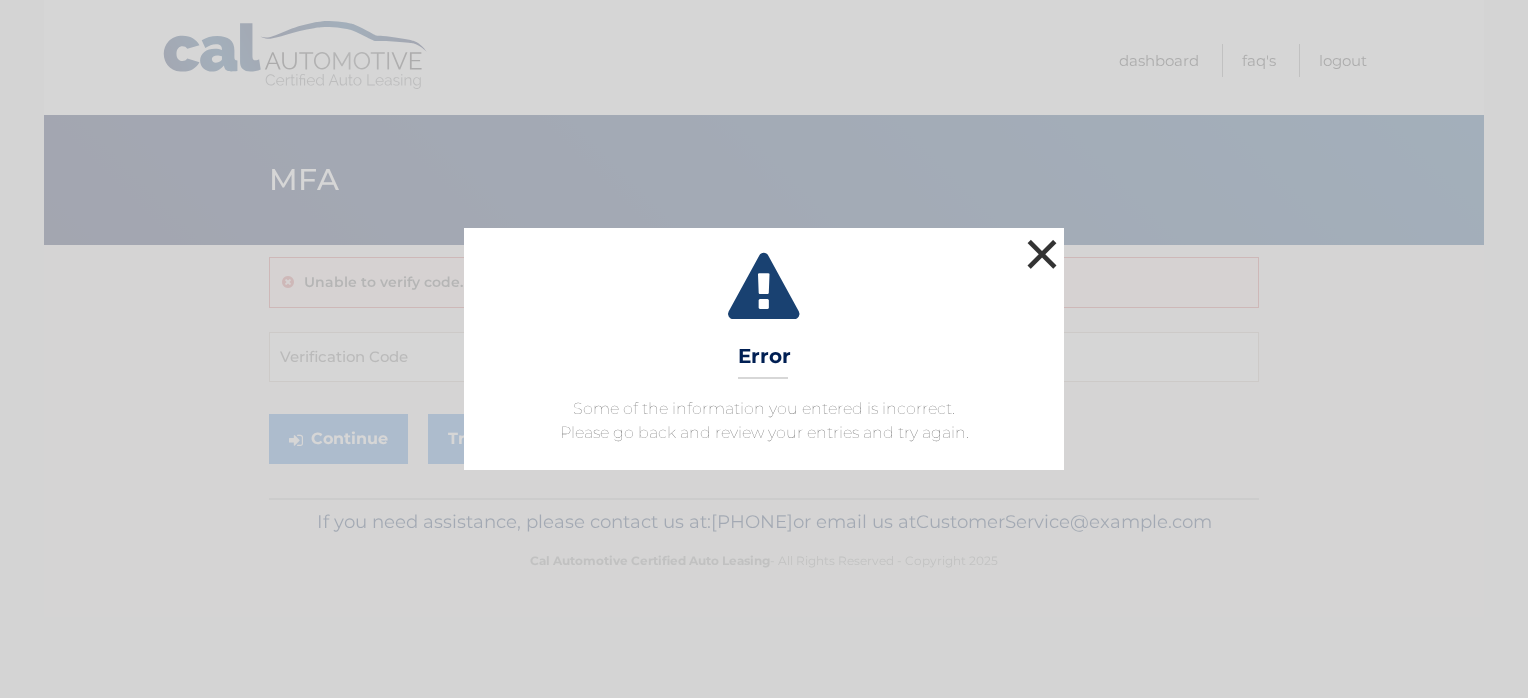 click on "×" at bounding box center (1042, 254) 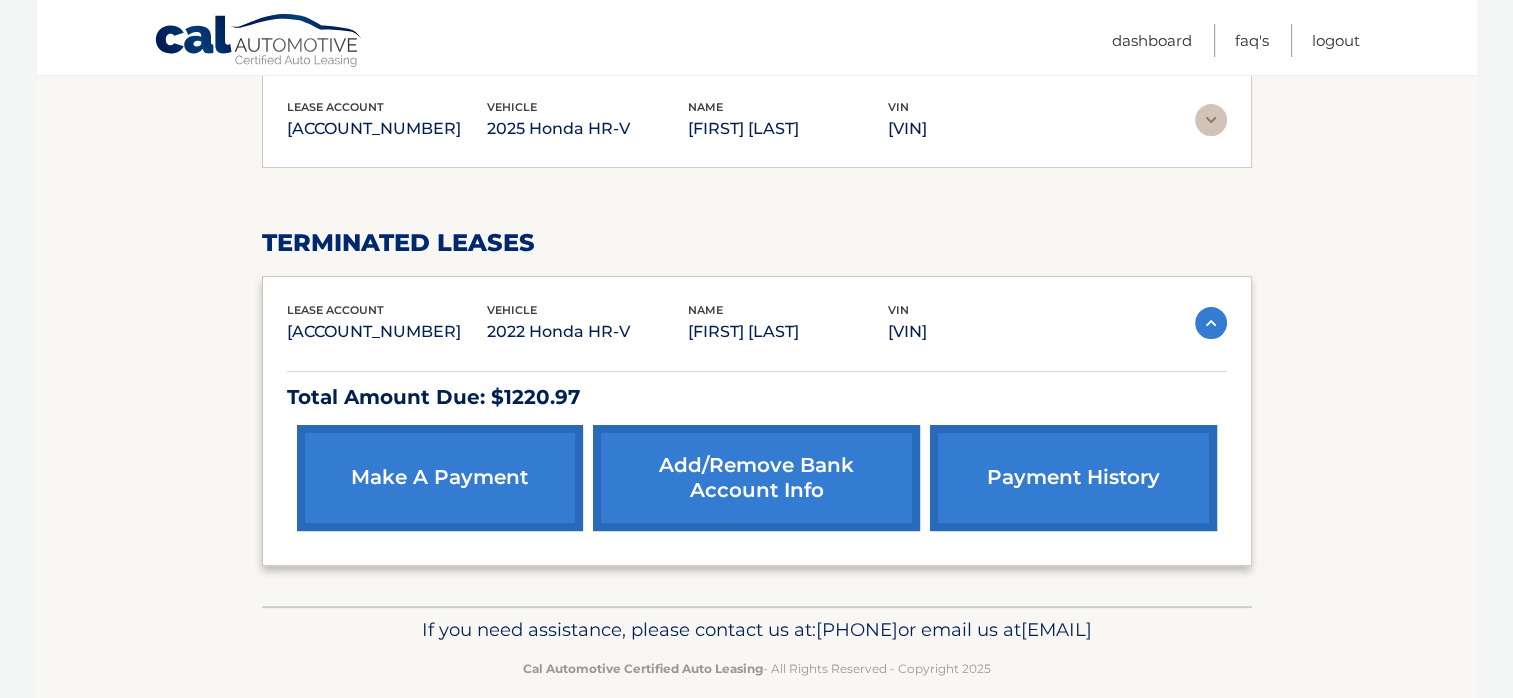 scroll, scrollTop: 448, scrollLeft: 0, axis: vertical 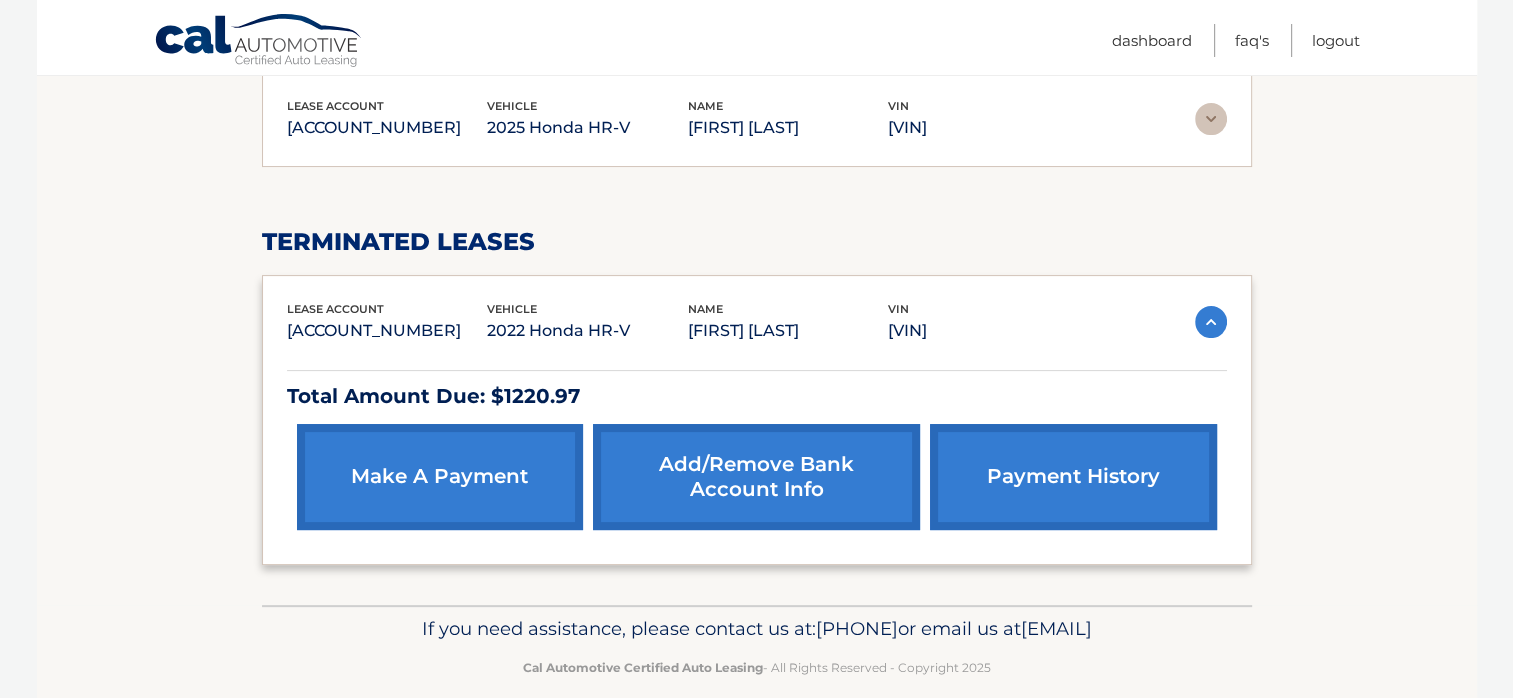 click on "2022 Honda HR-V" at bounding box center (387, 331) 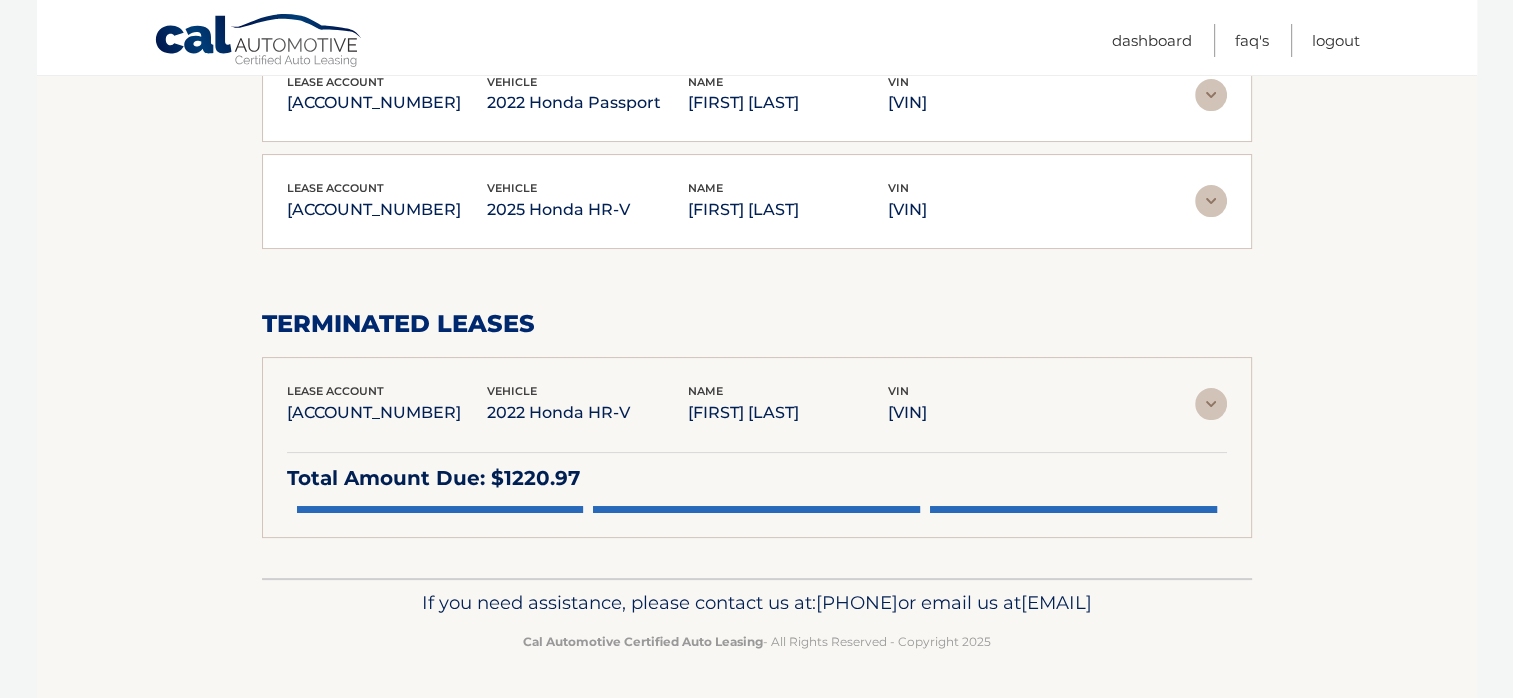scroll, scrollTop: 308, scrollLeft: 0, axis: vertical 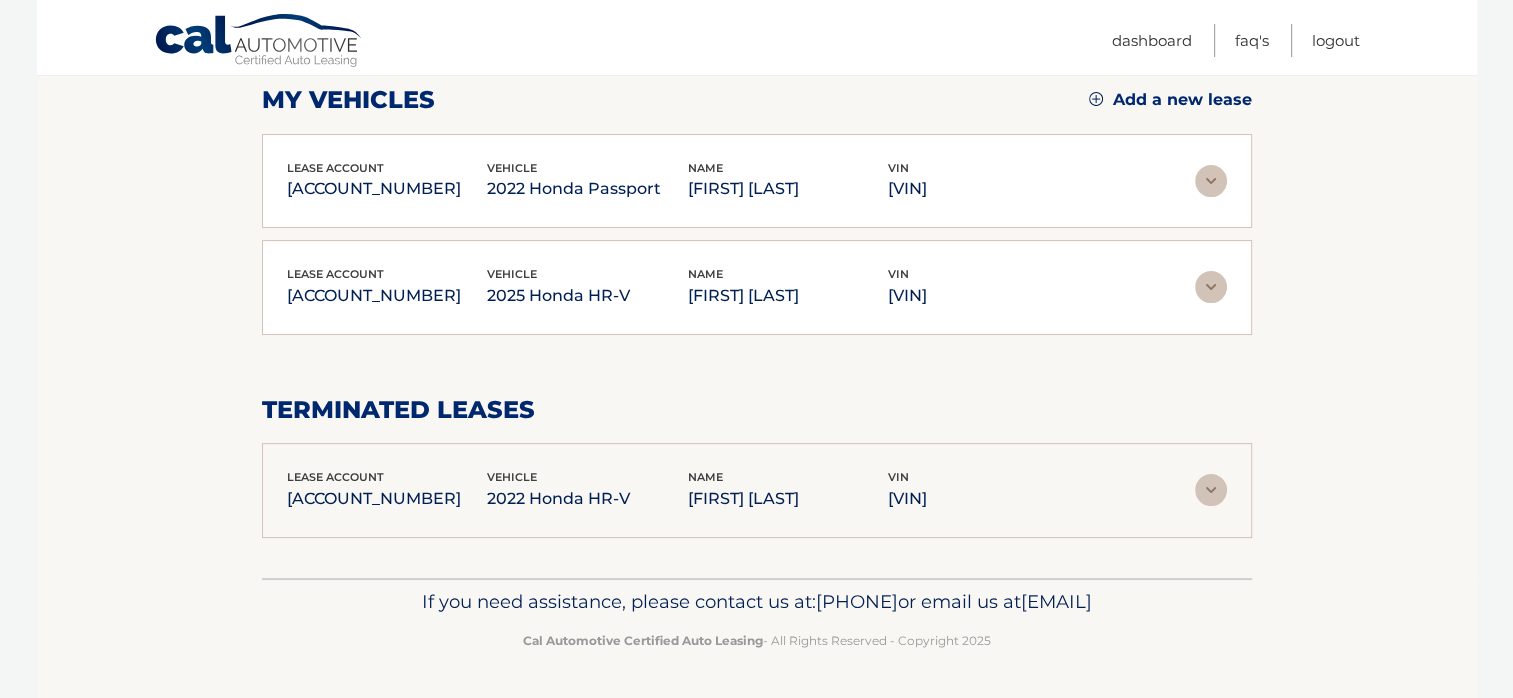 click on "2025 Honda HR-V" at bounding box center [387, 189] 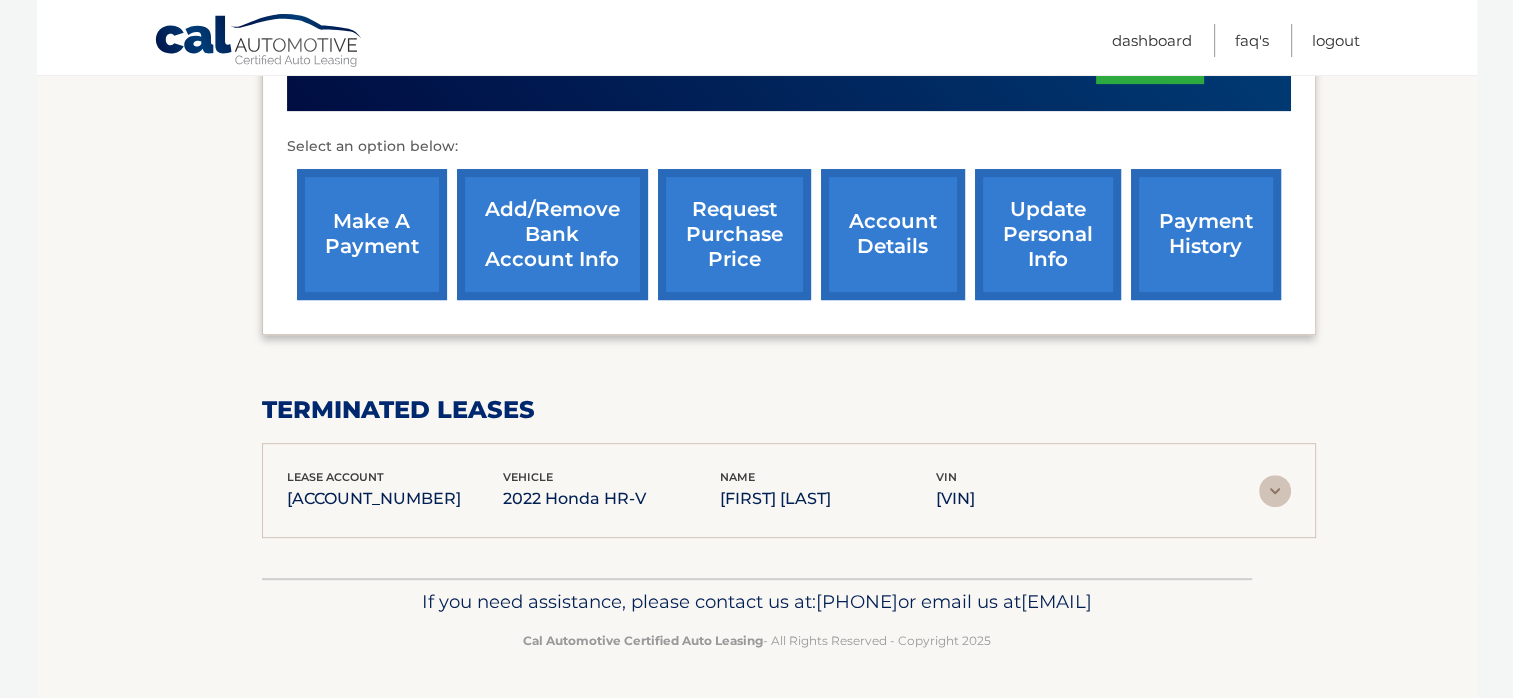 scroll, scrollTop: 836, scrollLeft: 0, axis: vertical 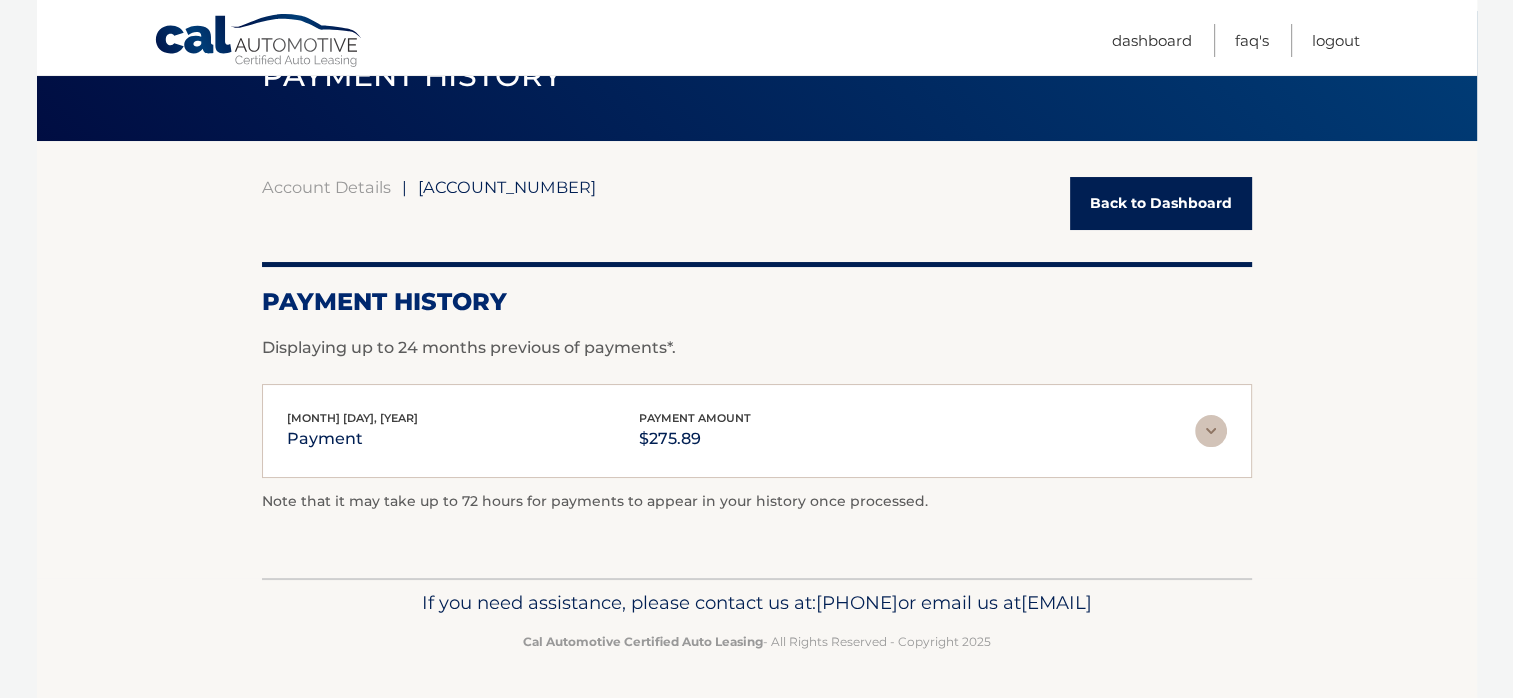 click on "Back to Dashboard" at bounding box center (1161, 203) 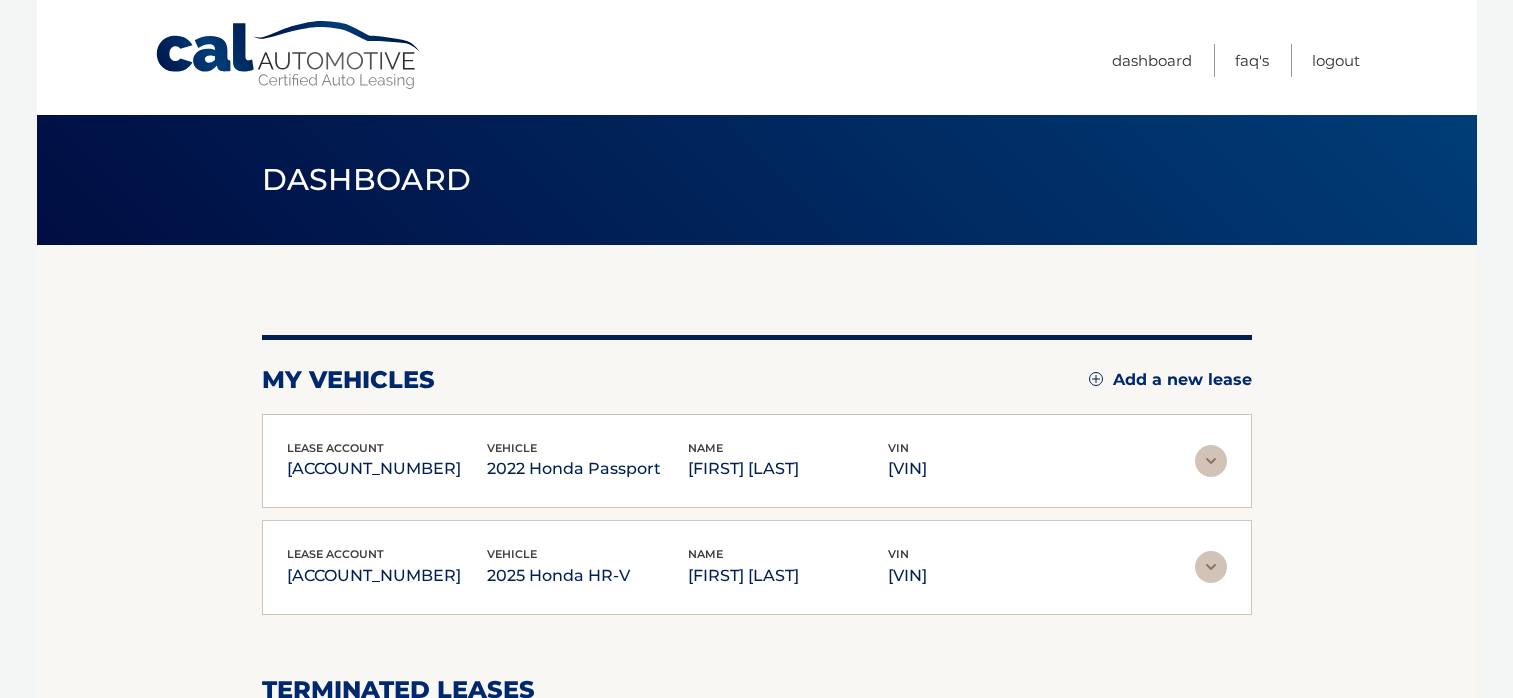 scroll, scrollTop: 0, scrollLeft: 0, axis: both 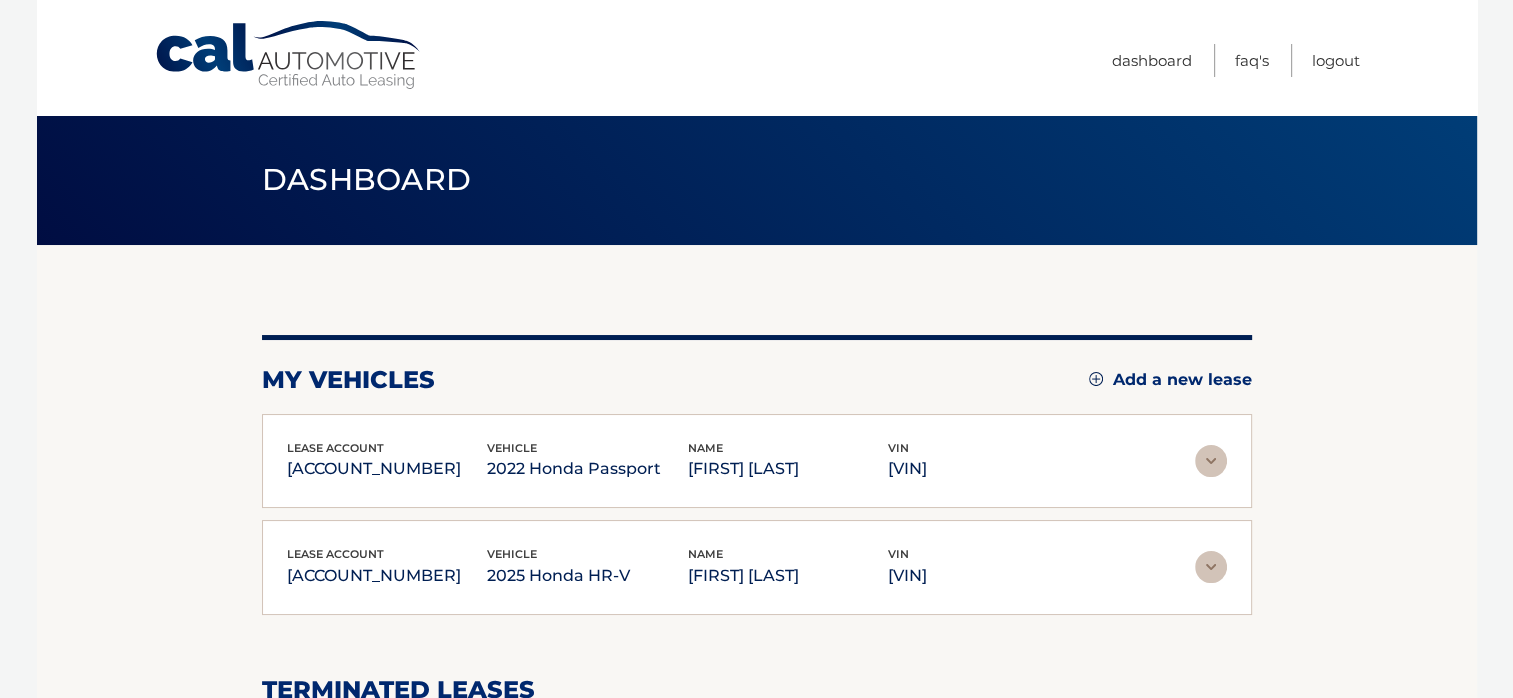 click on "my vehicles
Add a new lease
lease account
[ACCOUNT_NUMBER]
vehicle
2022 Honda Passport
name
[FIRST] [LAST]
vin
[VIN]" at bounding box center [757, 649] 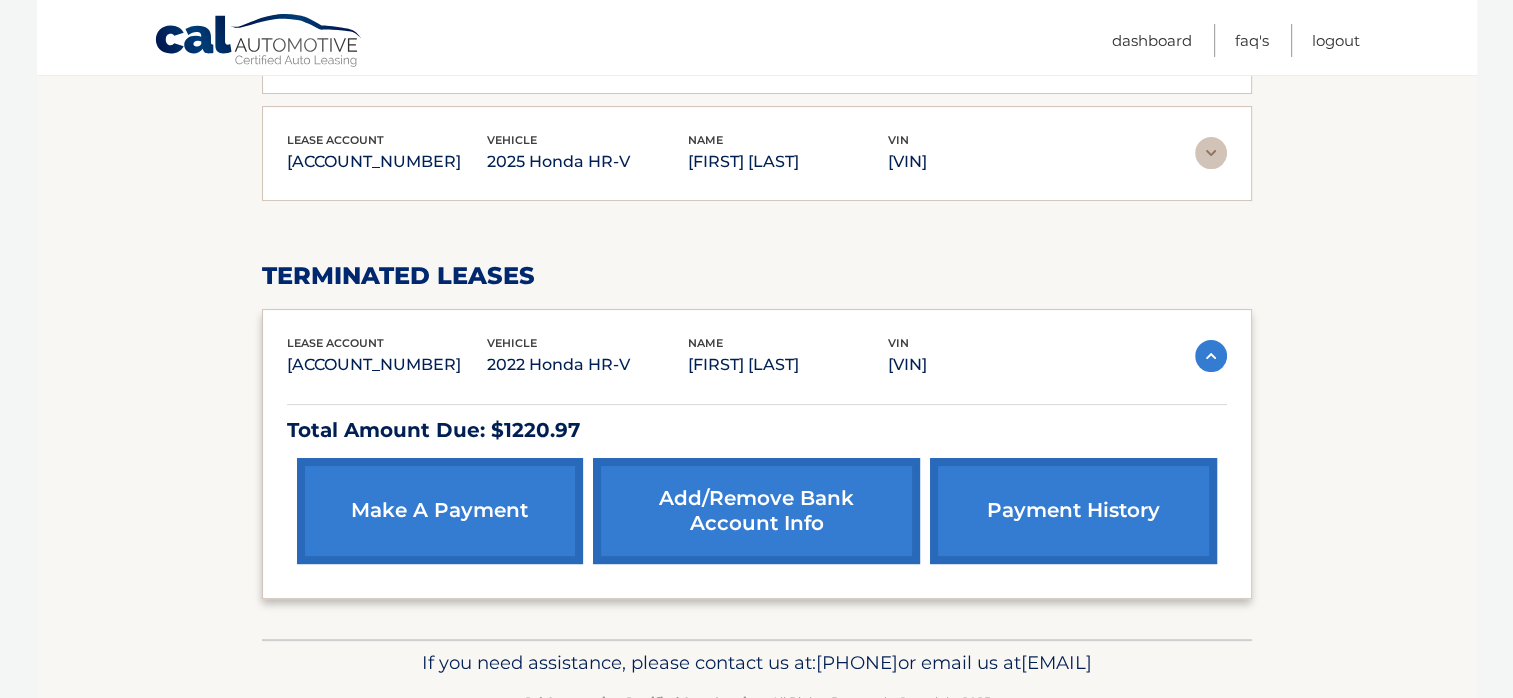 scroll, scrollTop: 501, scrollLeft: 0, axis: vertical 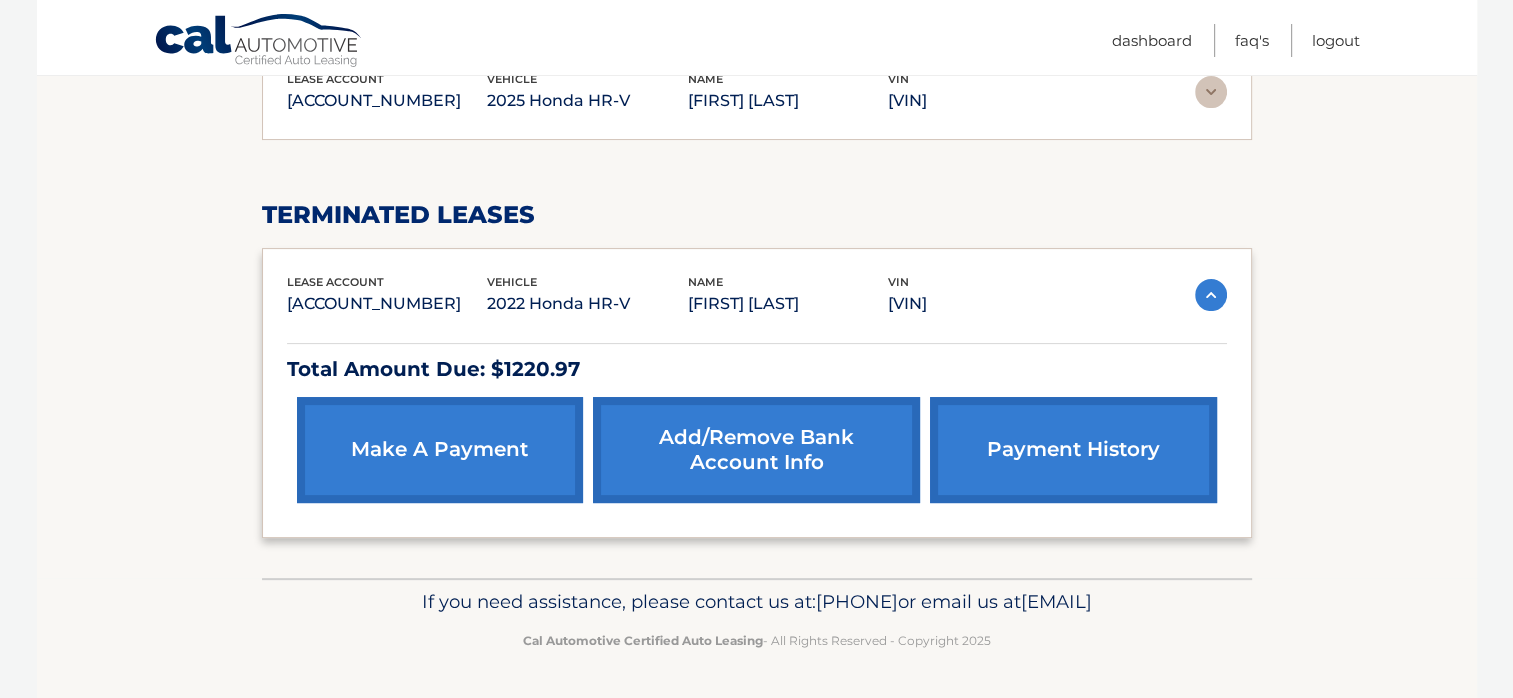 click on "payment history" at bounding box center [1073, 450] 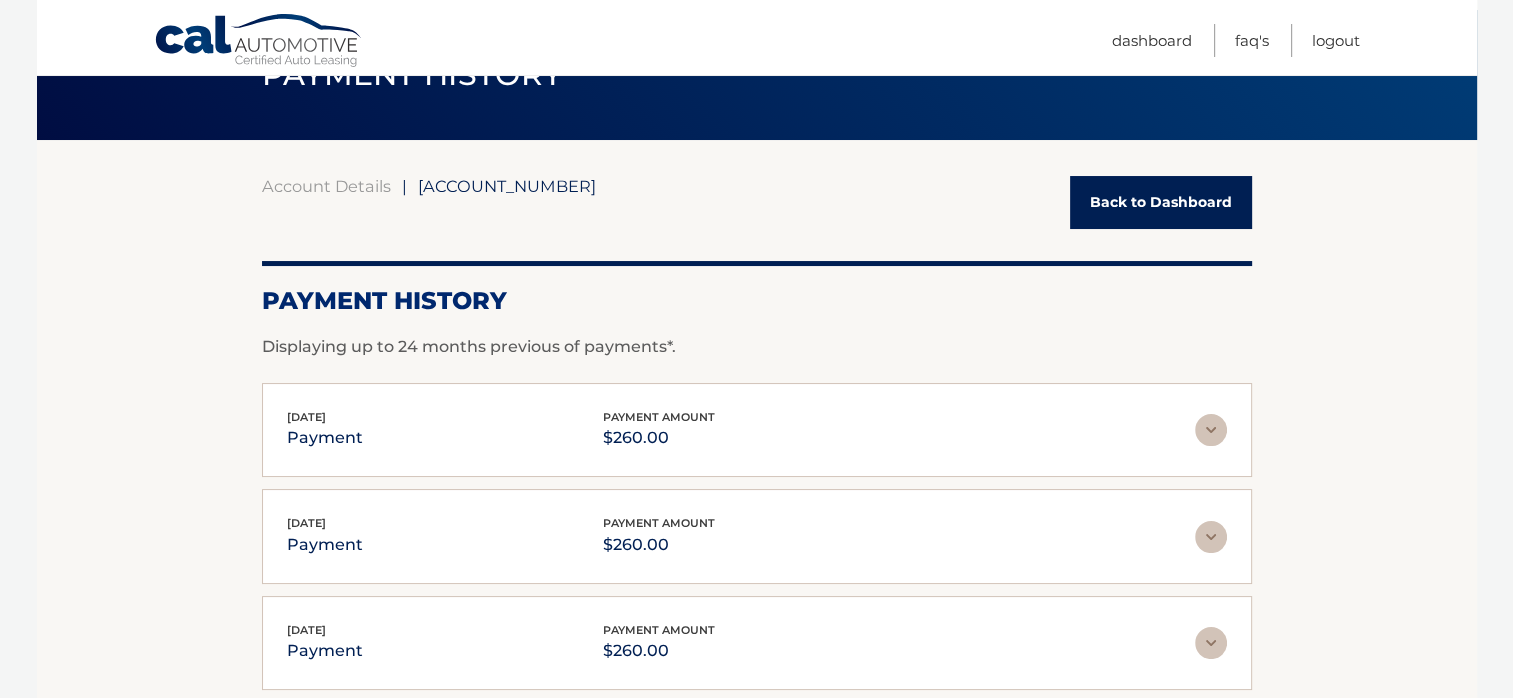 scroll, scrollTop: 0, scrollLeft: 0, axis: both 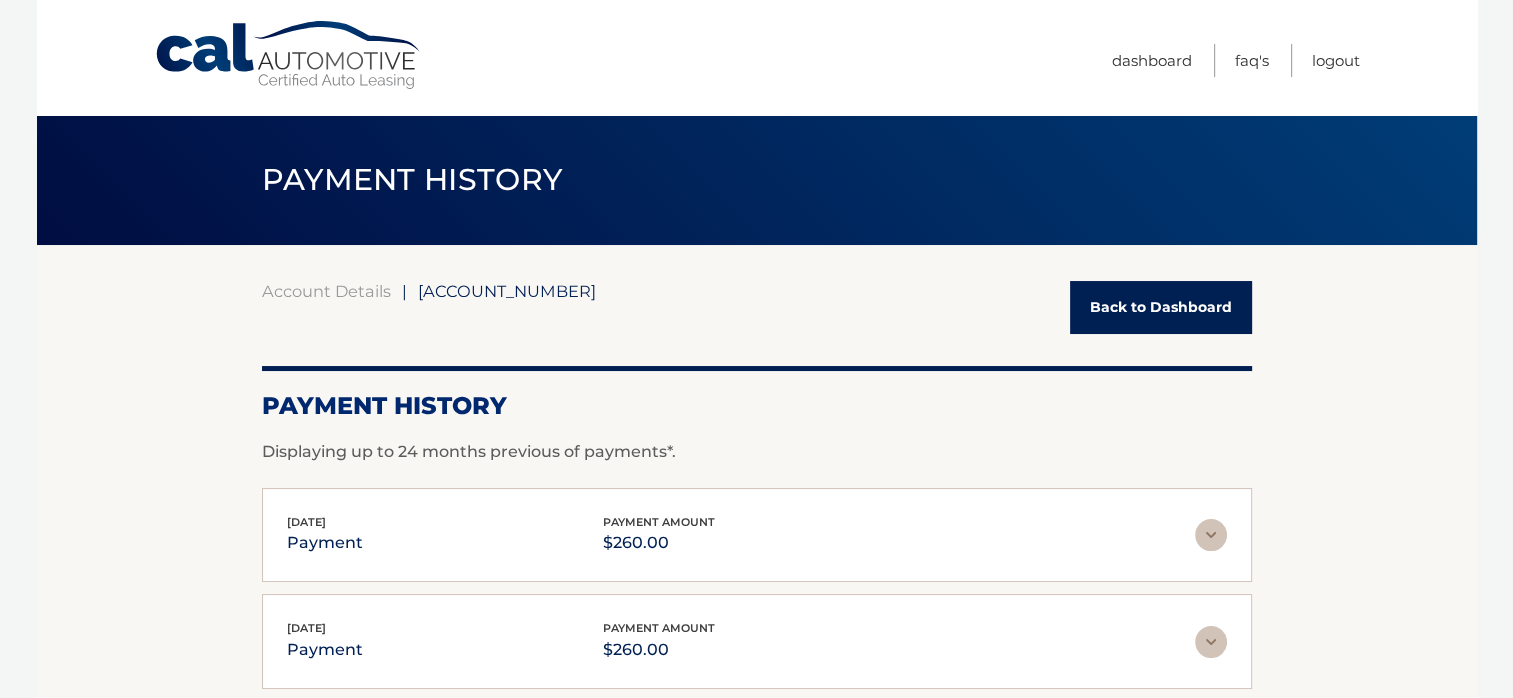 click on "Back to Dashboard" at bounding box center (1161, 307) 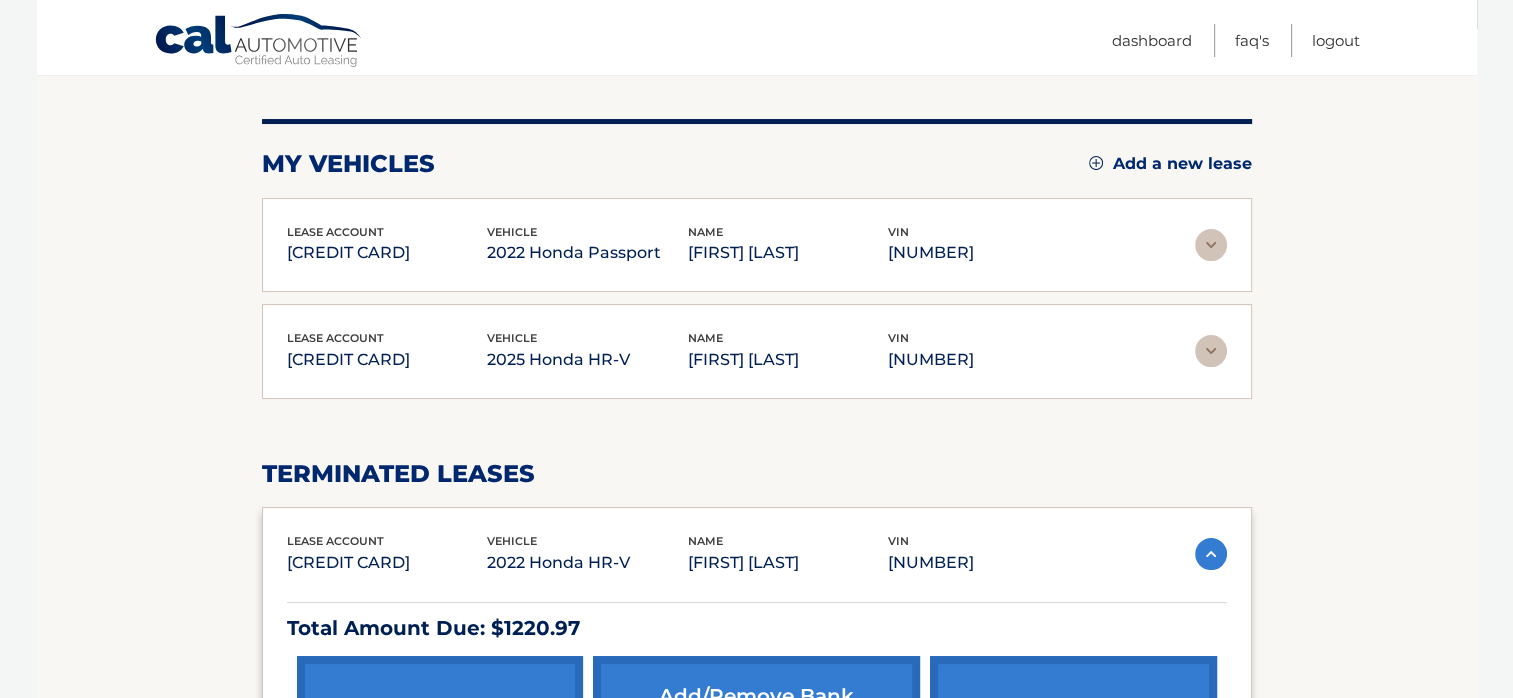 scroll, scrollTop: 230, scrollLeft: 0, axis: vertical 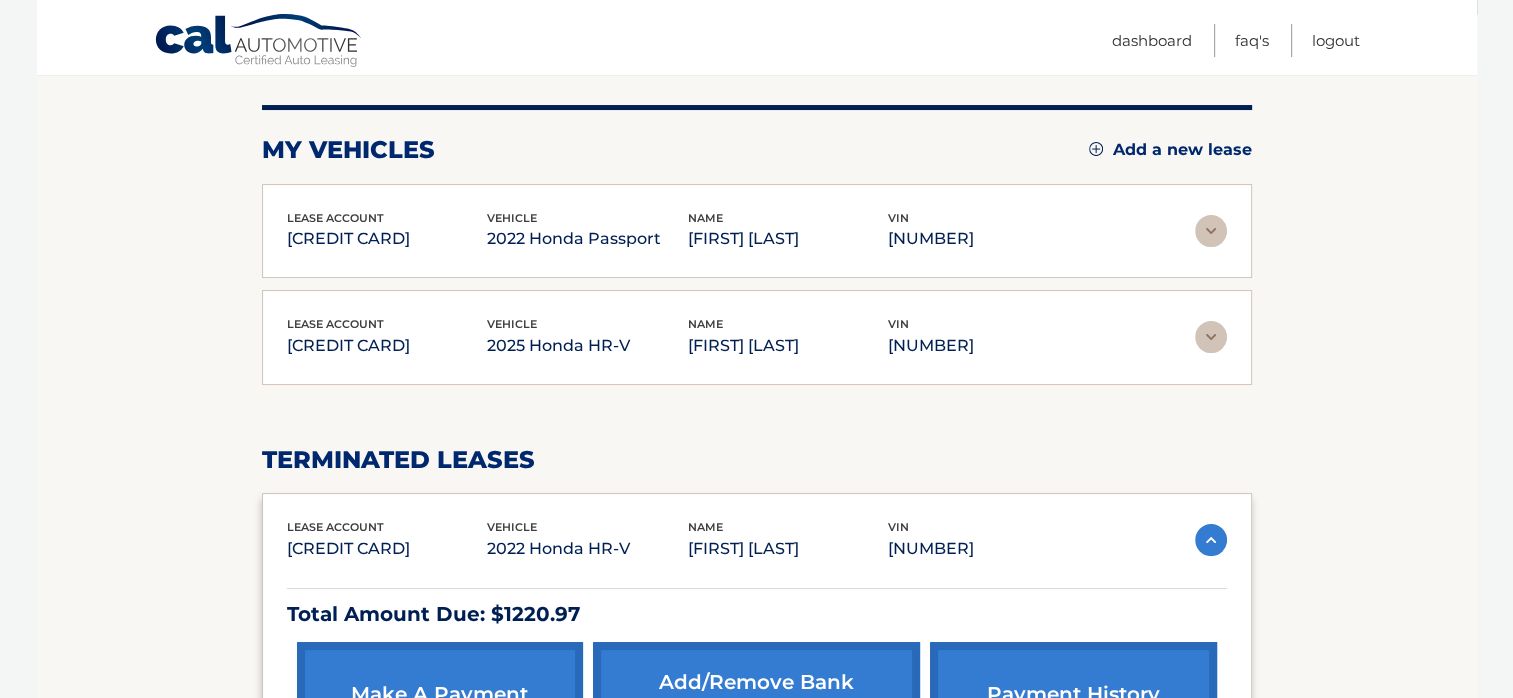 click at bounding box center [1211, 231] 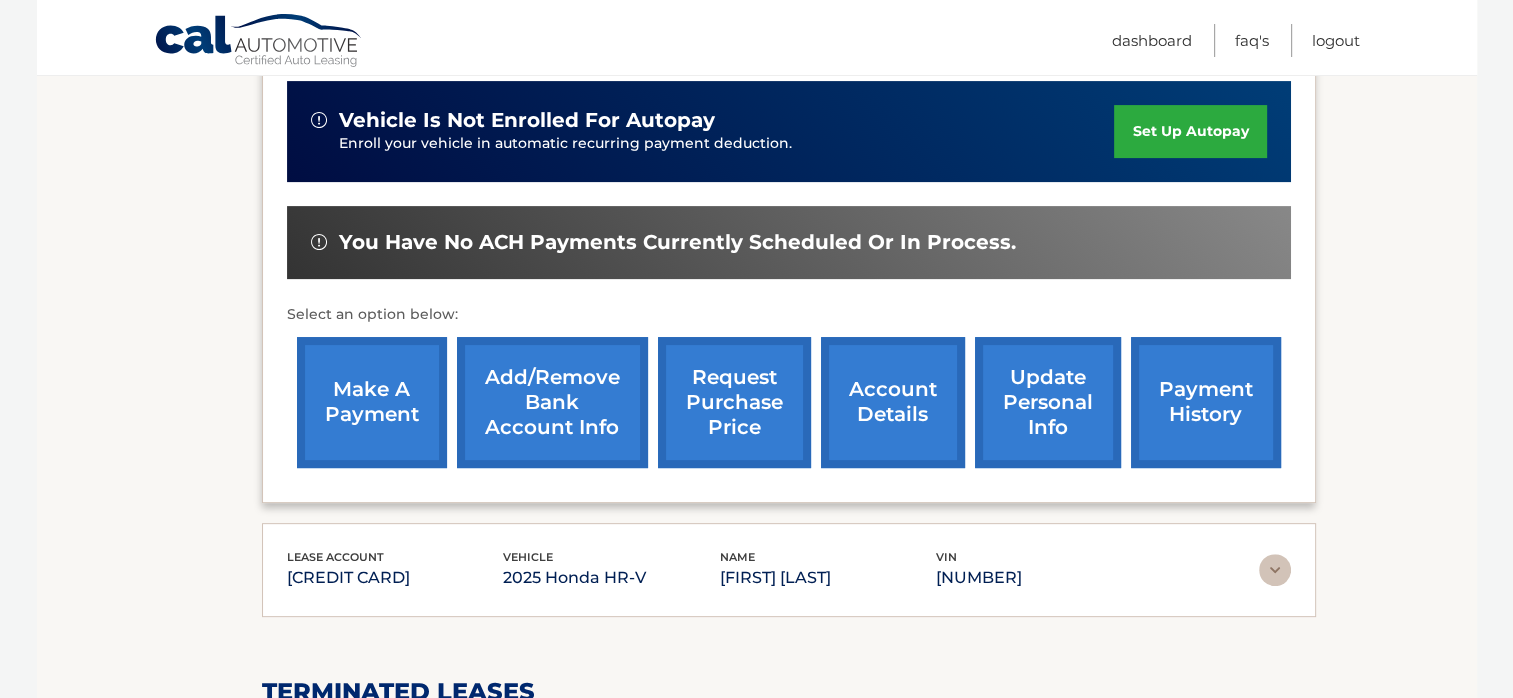 scroll, scrollTop: 628, scrollLeft: 0, axis: vertical 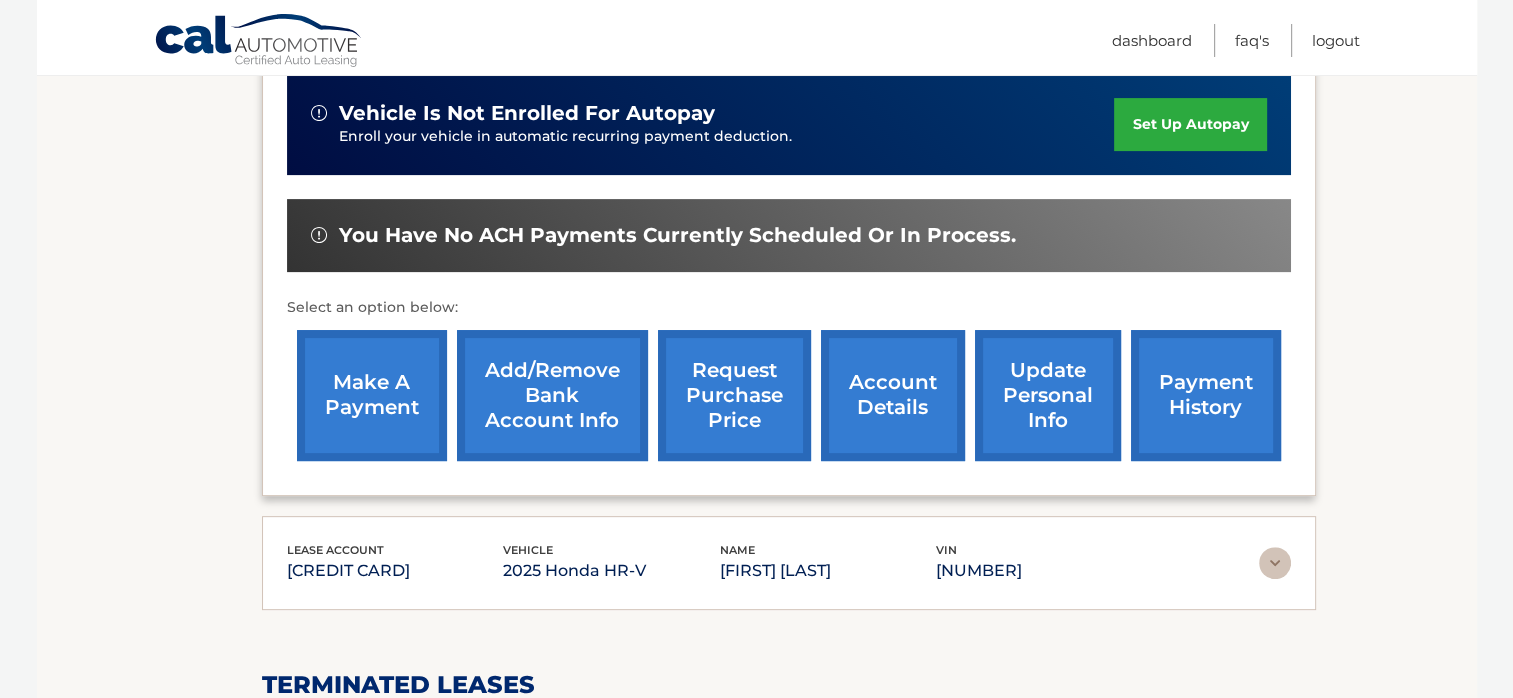click on "payment history" at bounding box center [1206, 395] 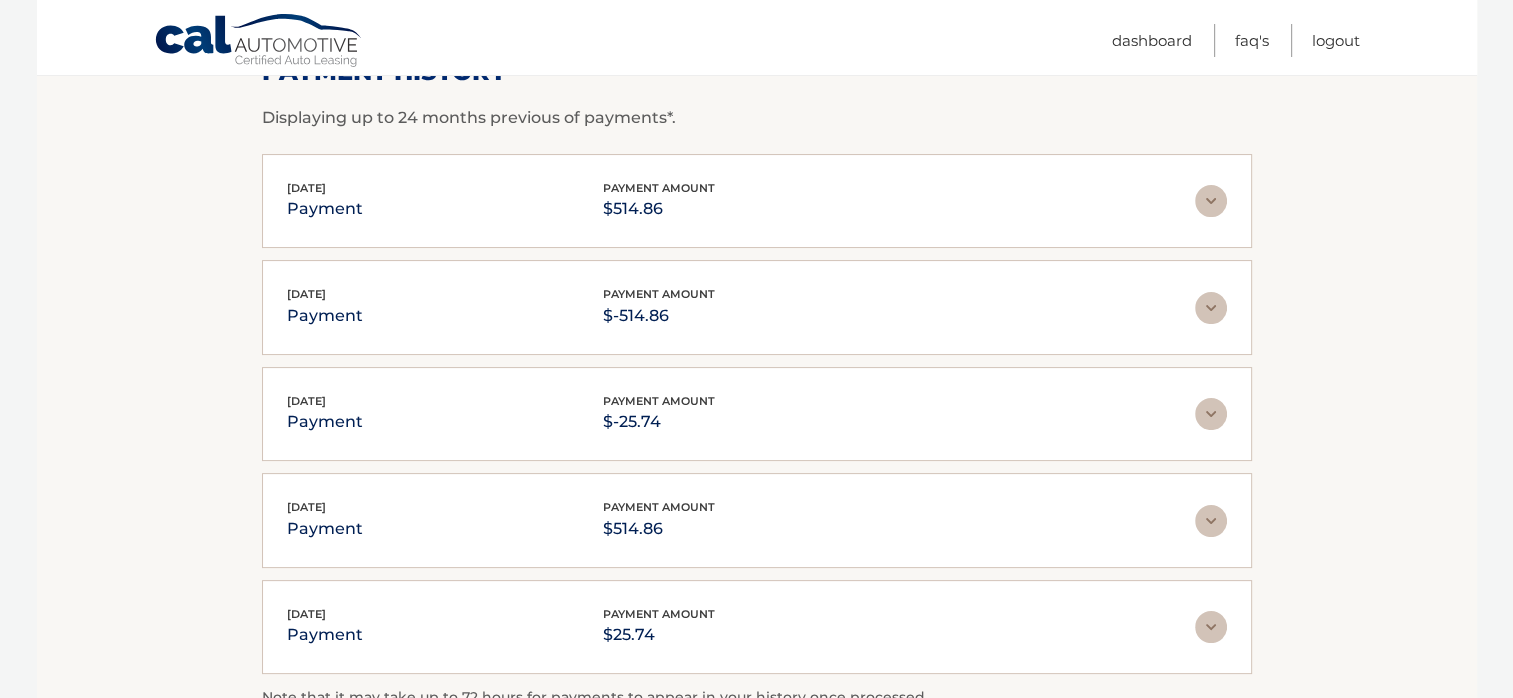 scroll, scrollTop: 337, scrollLeft: 0, axis: vertical 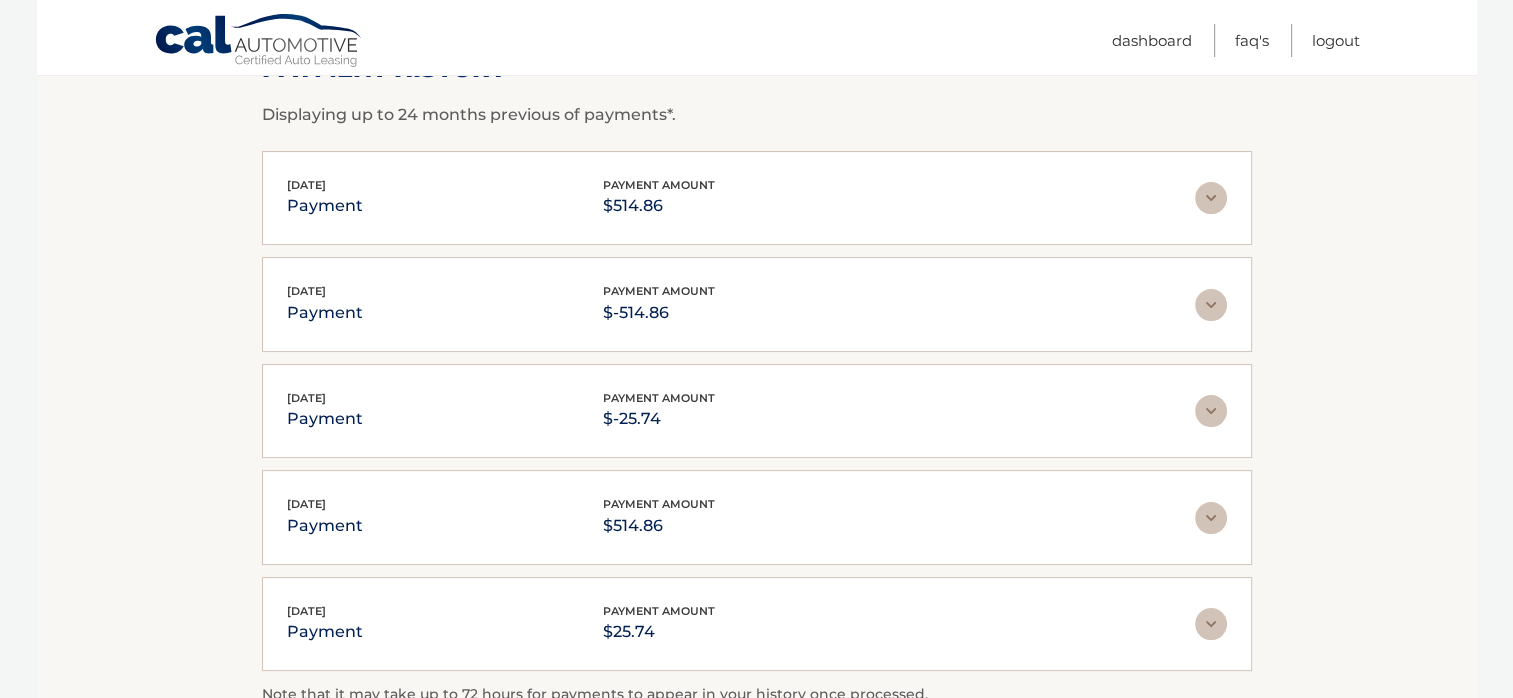 click on "[DATE] payment
payment amount
$514.86
Late Charges
$0.00
Miscelleneous Charges* $0.00" at bounding box center [757, 366] 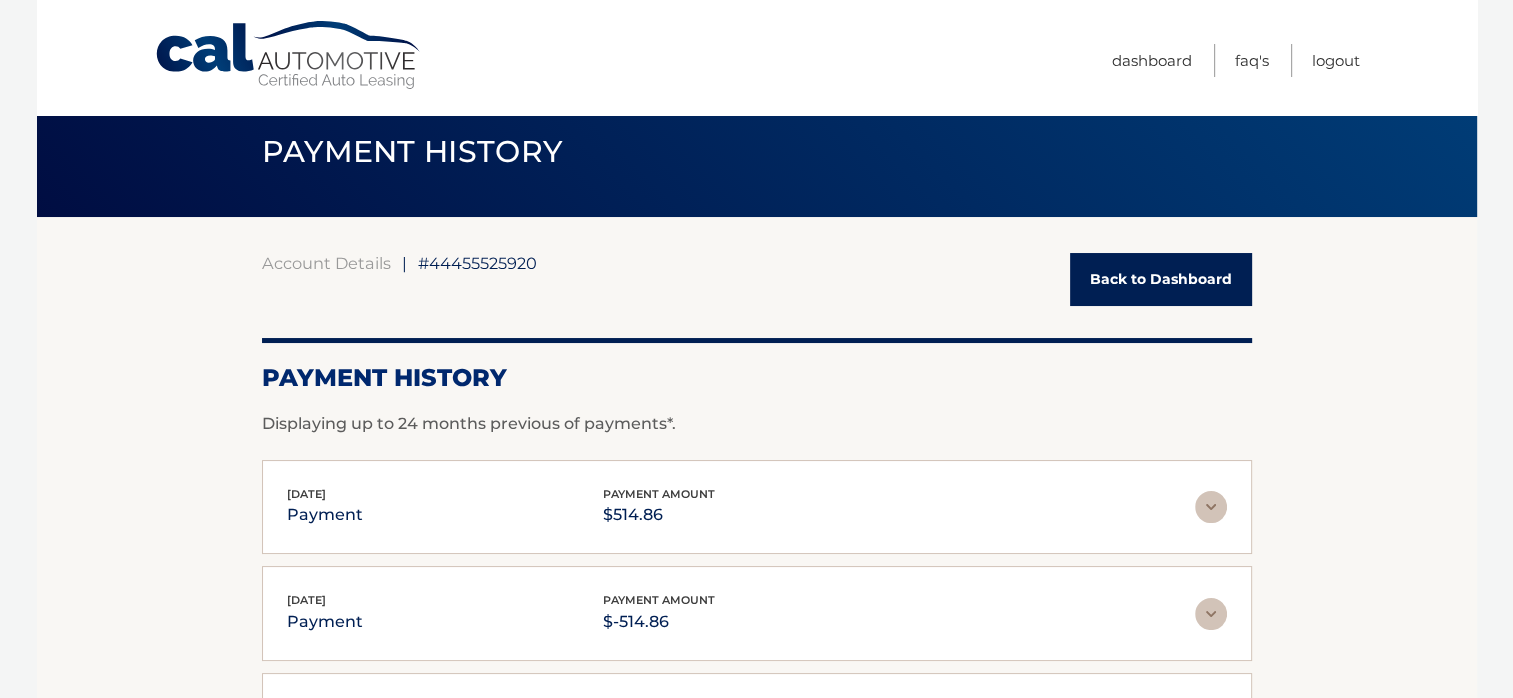scroll, scrollTop: 0, scrollLeft: 0, axis: both 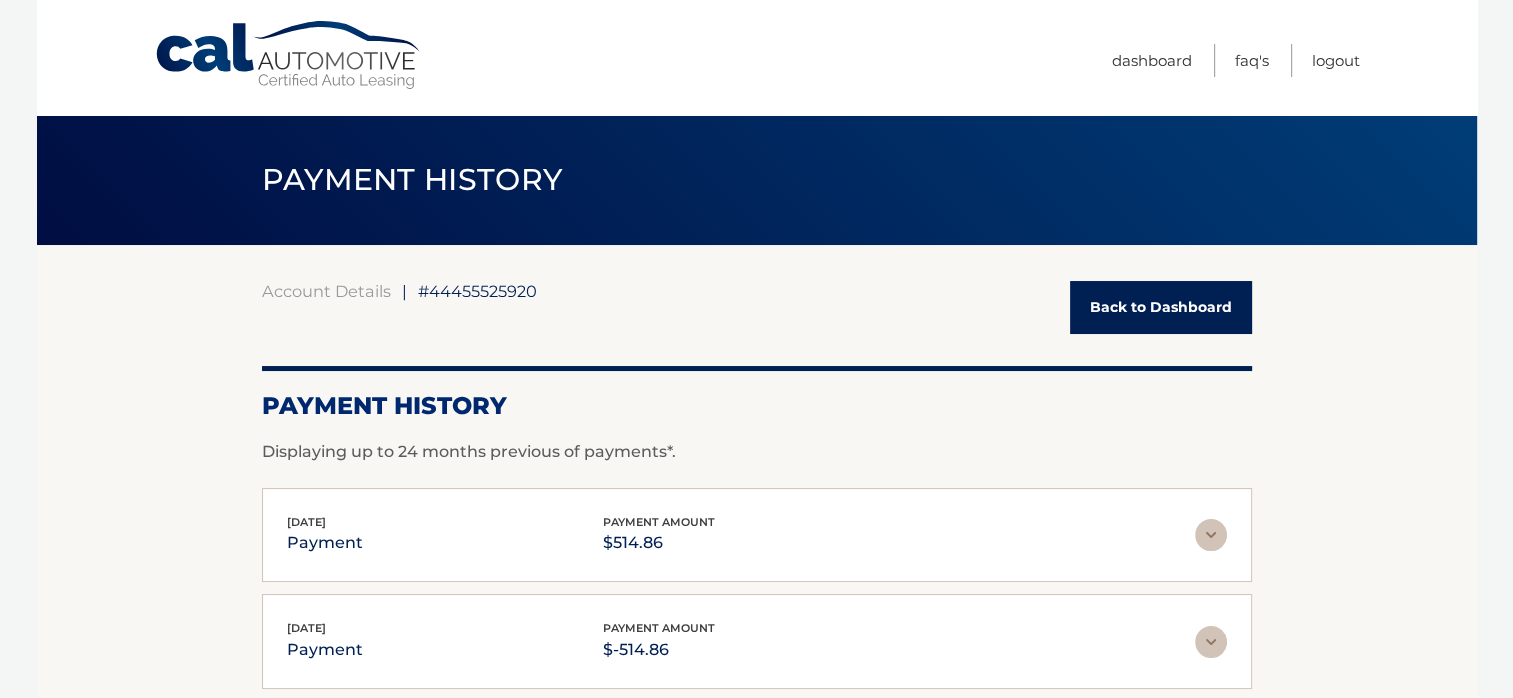 click on "Back to Dashboard" at bounding box center [1161, 307] 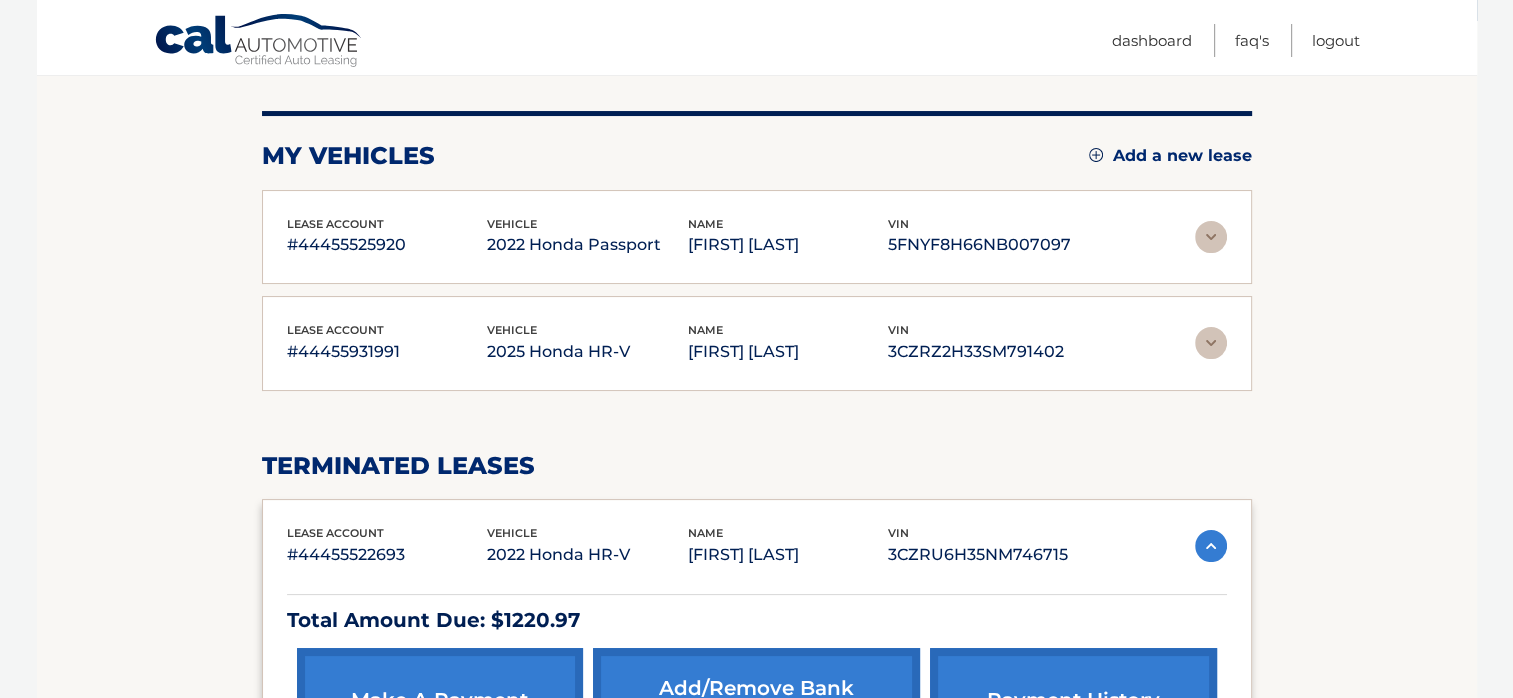 scroll, scrollTop: 240, scrollLeft: 0, axis: vertical 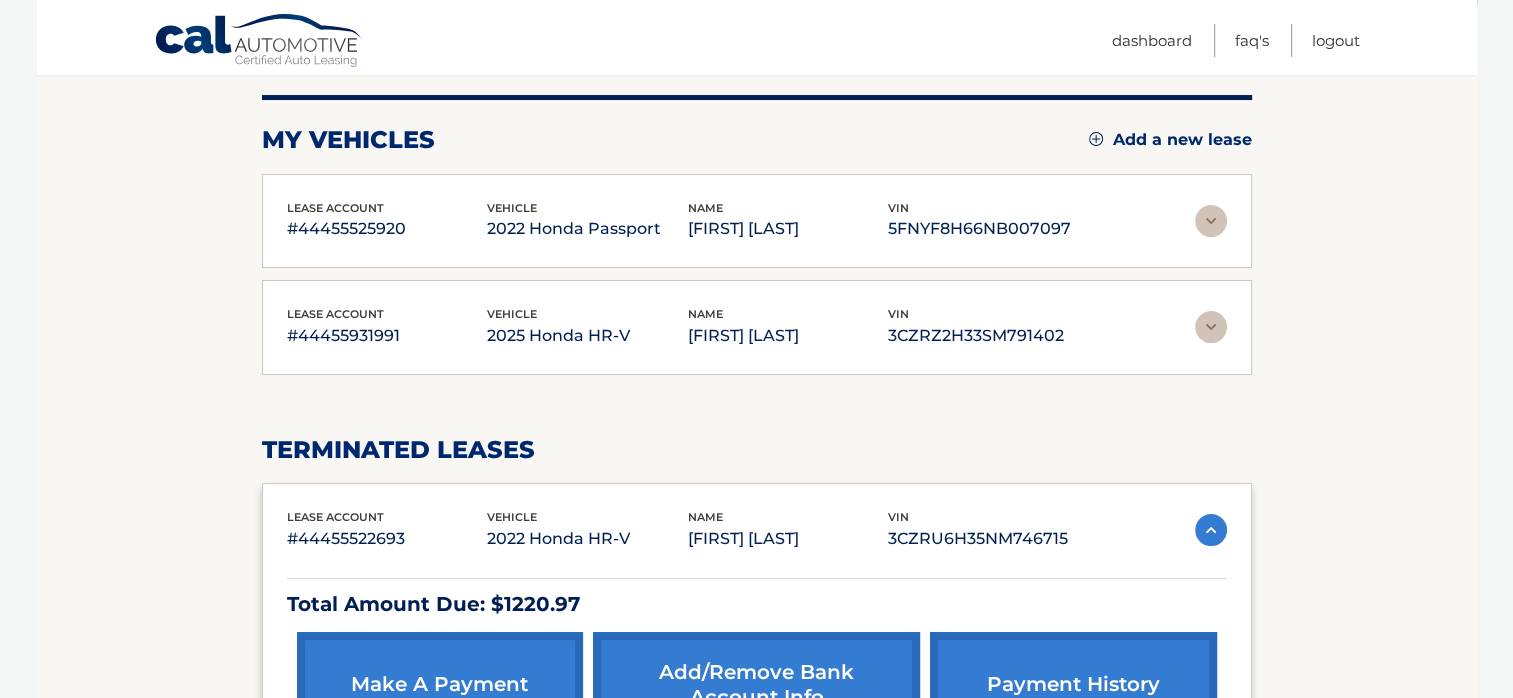 click at bounding box center (1211, 221) 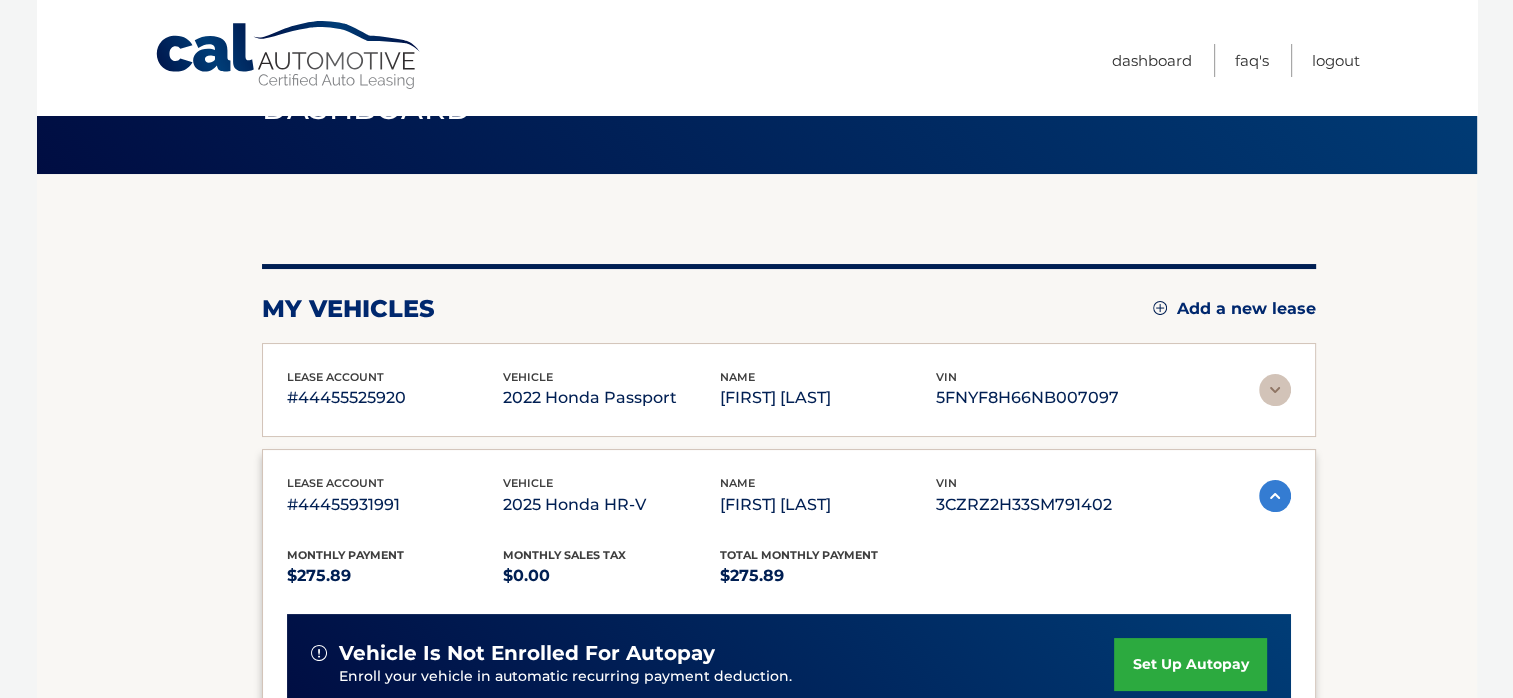 scroll, scrollTop: 24, scrollLeft: 0, axis: vertical 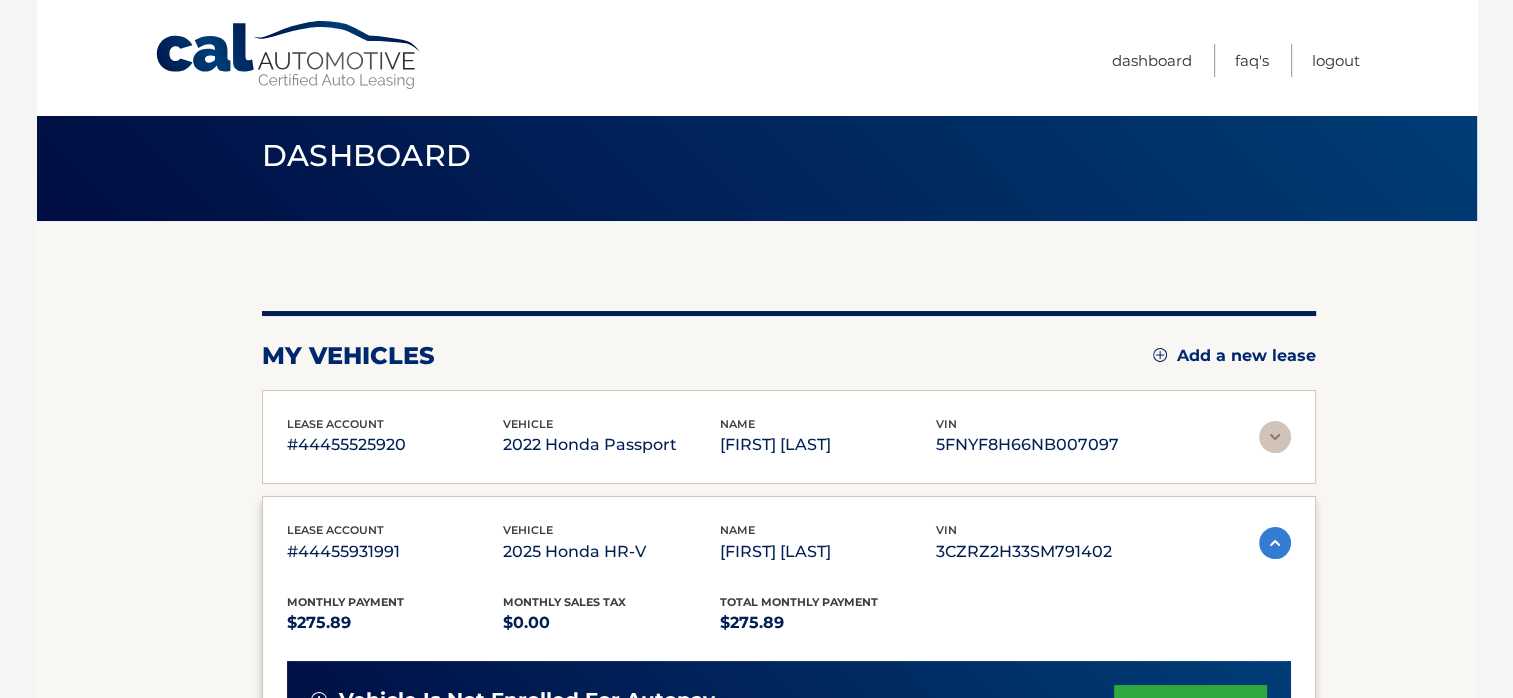 click on "Logout" at bounding box center [1336, 60] 